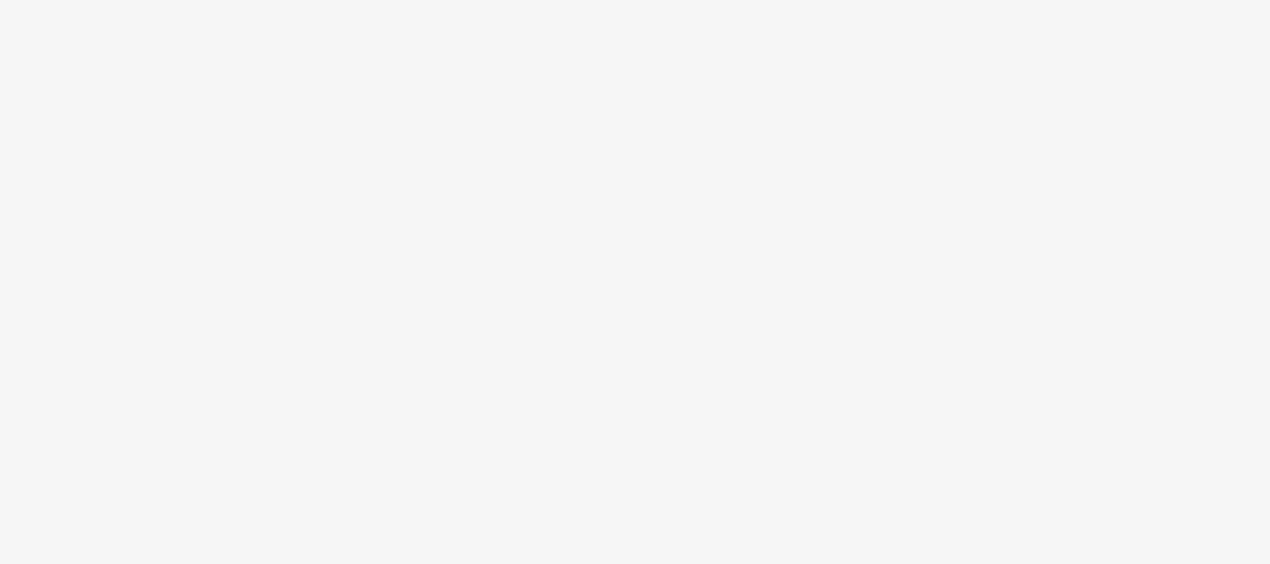 scroll, scrollTop: 0, scrollLeft: 0, axis: both 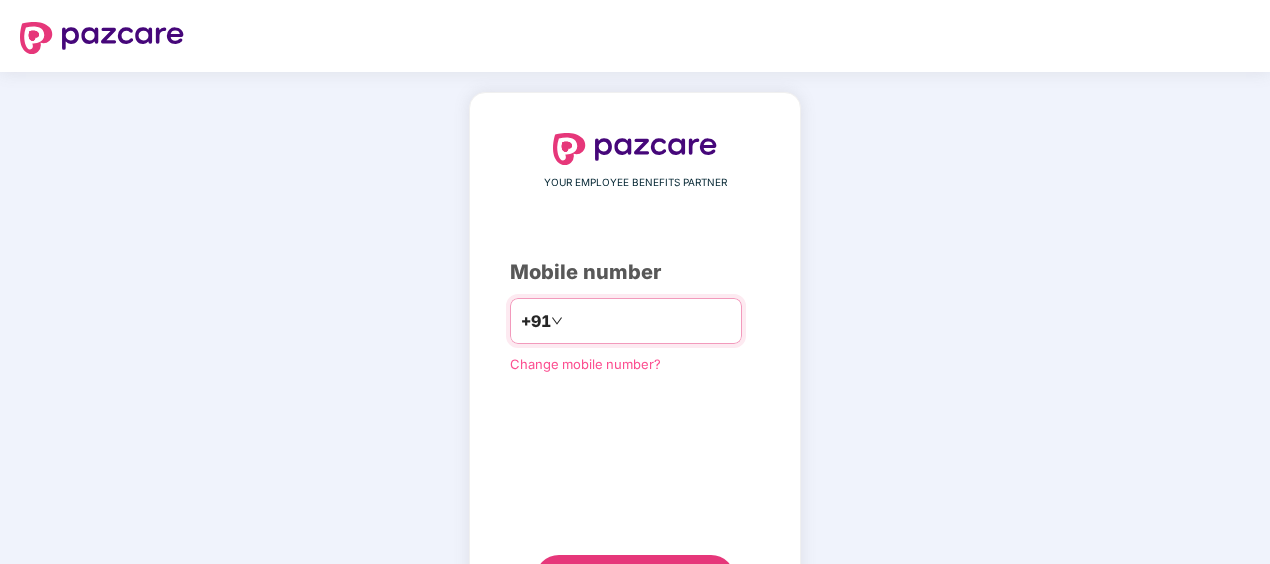 drag, startPoint x: 0, startPoint y: 0, endPoint x: 580, endPoint y: 325, distance: 664.8496 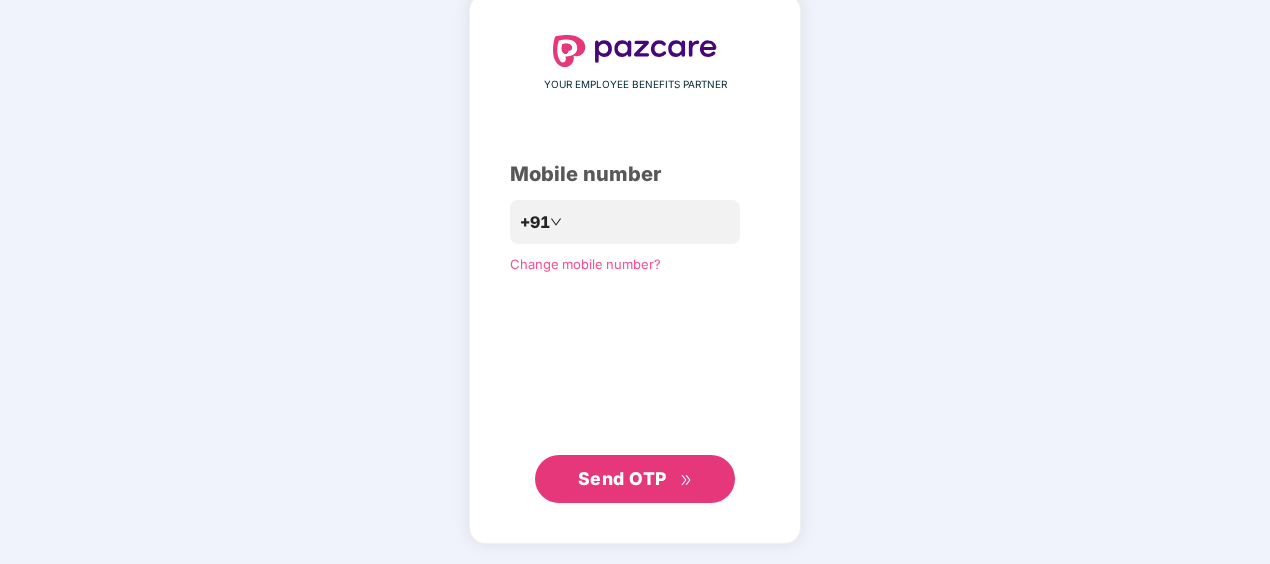 scroll, scrollTop: 96, scrollLeft: 0, axis: vertical 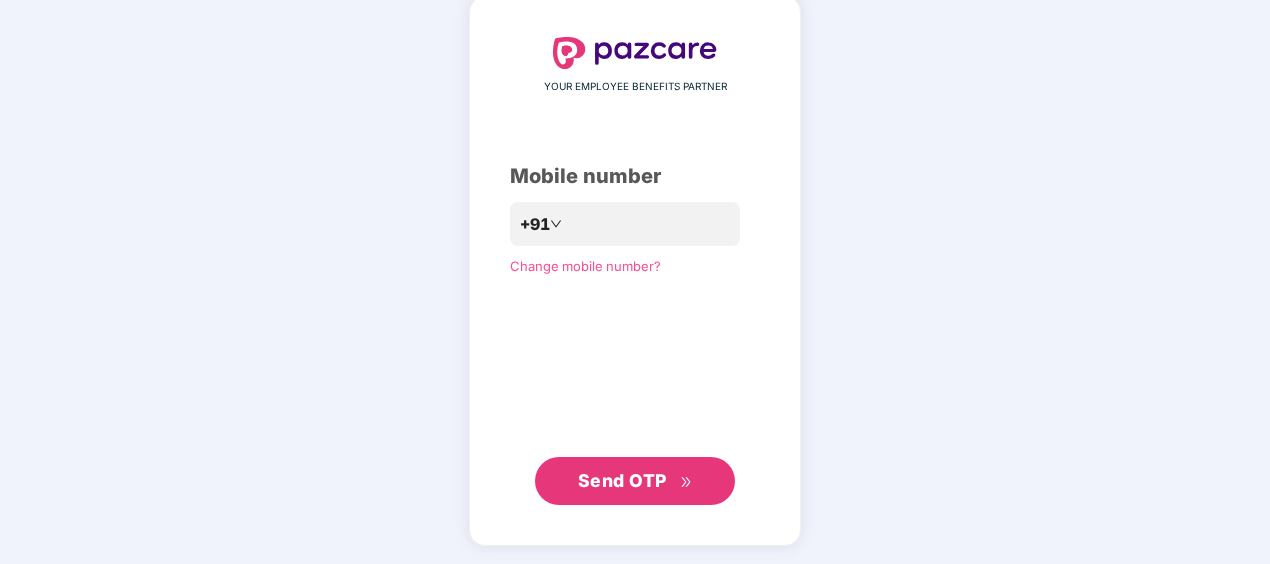 click on "Send OTP" at bounding box center [622, 480] 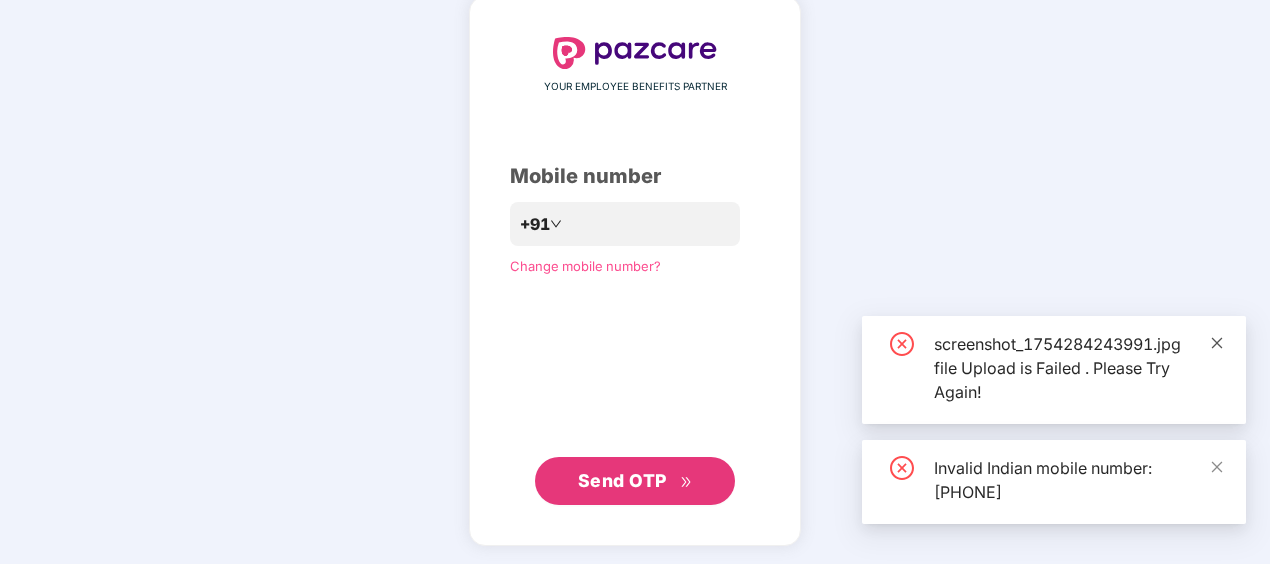 click 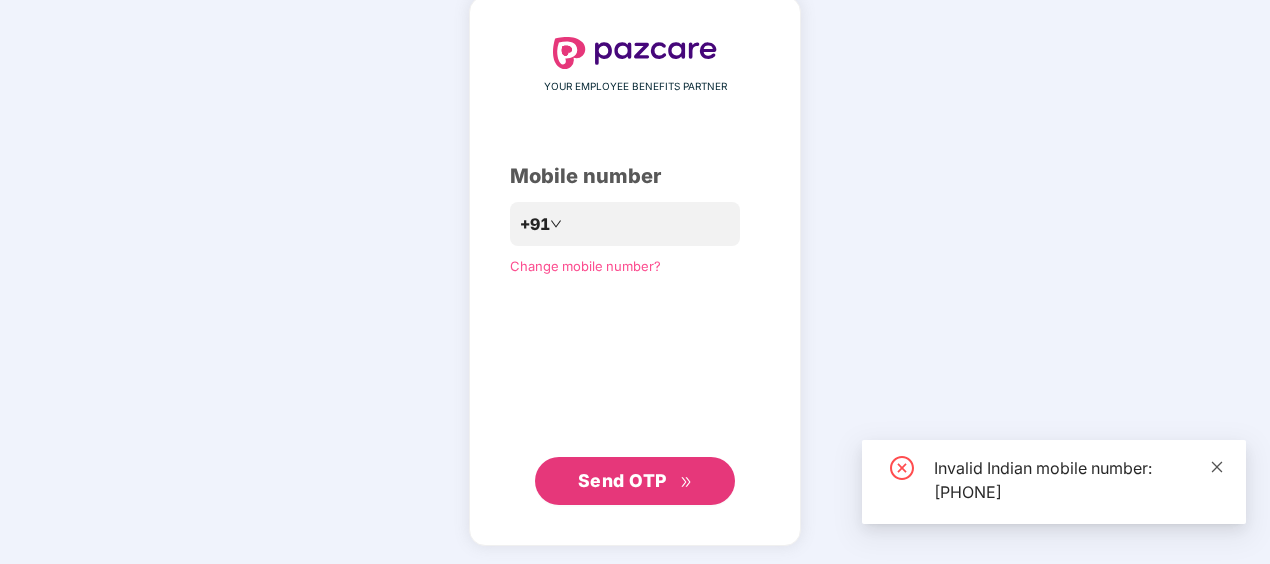 click 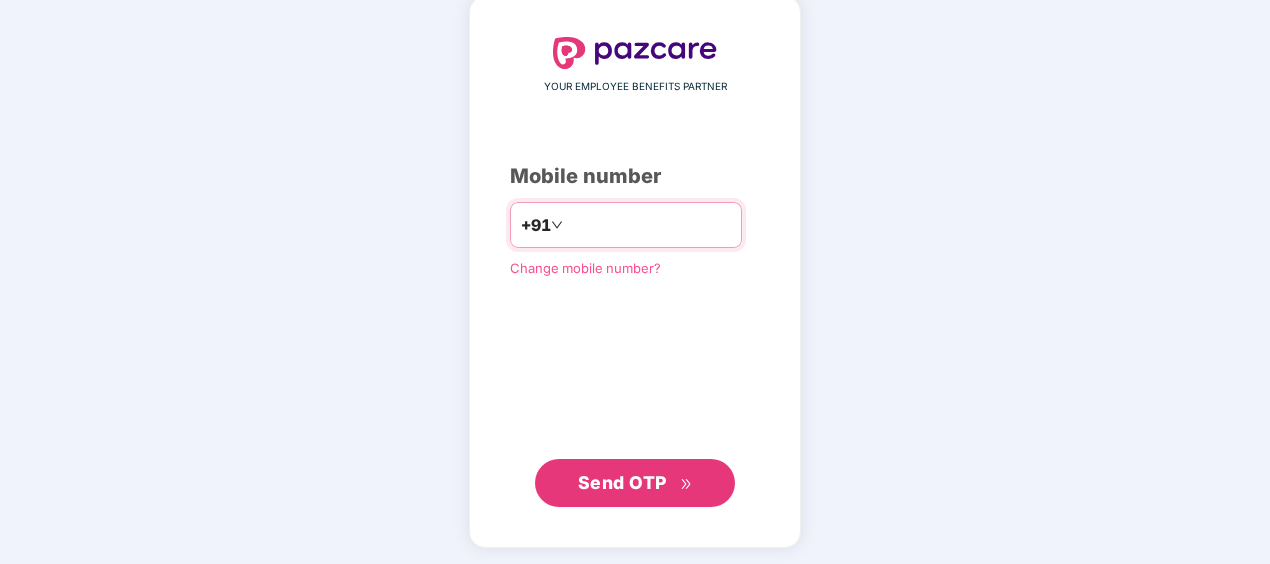 click on "**********" at bounding box center (649, 225) 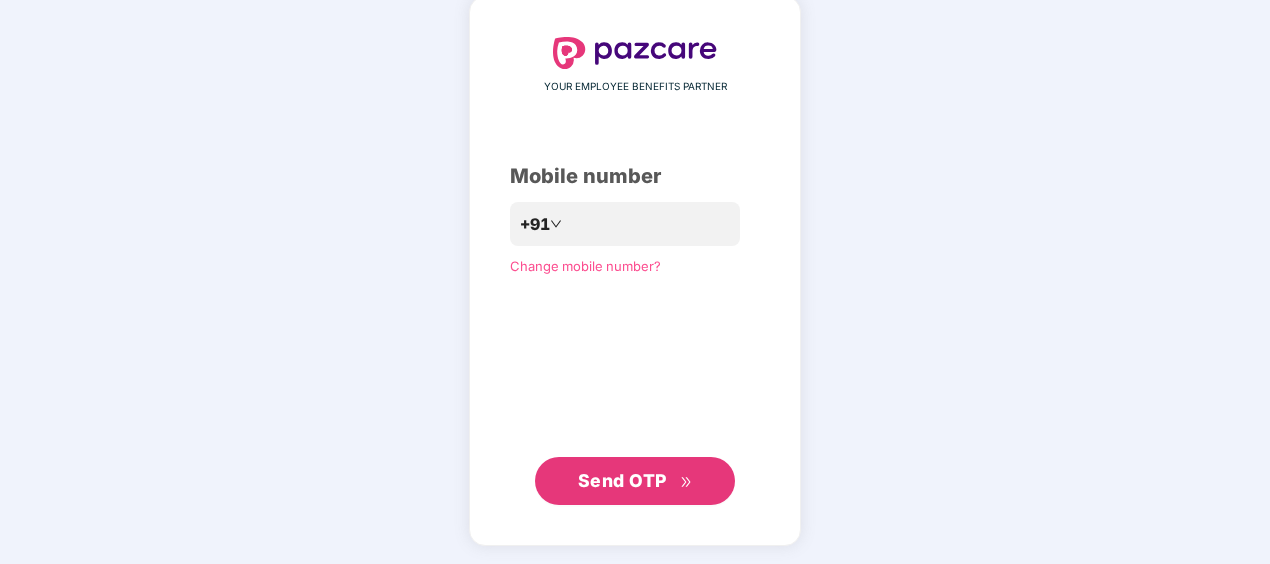 click on "Send OTP" at bounding box center [622, 480] 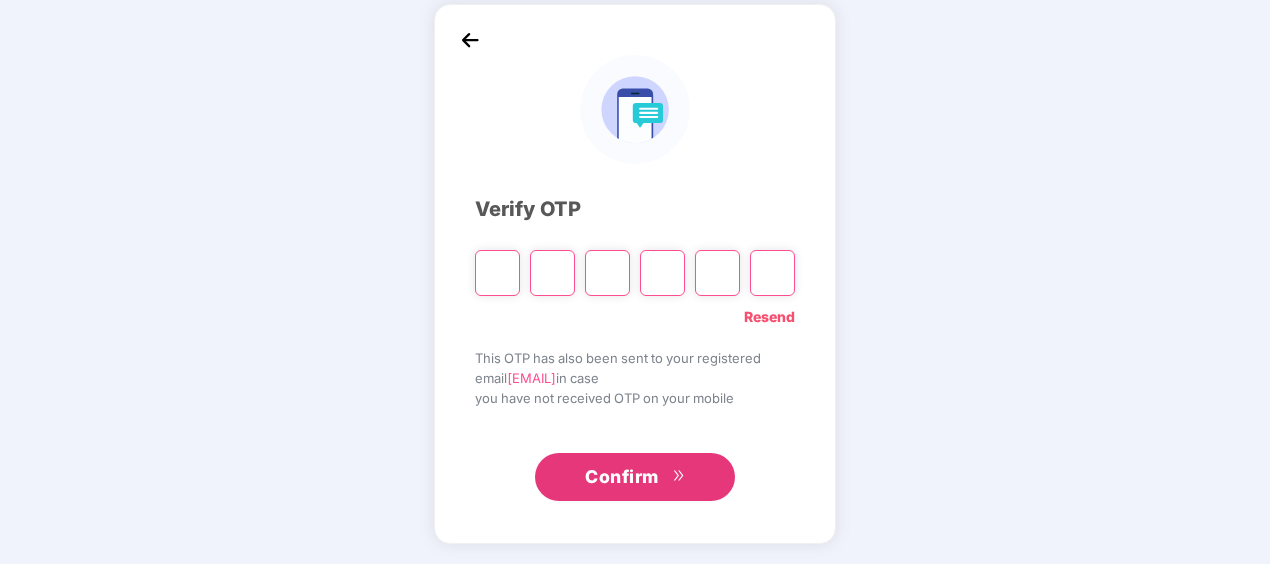 scroll, scrollTop: 88, scrollLeft: 0, axis: vertical 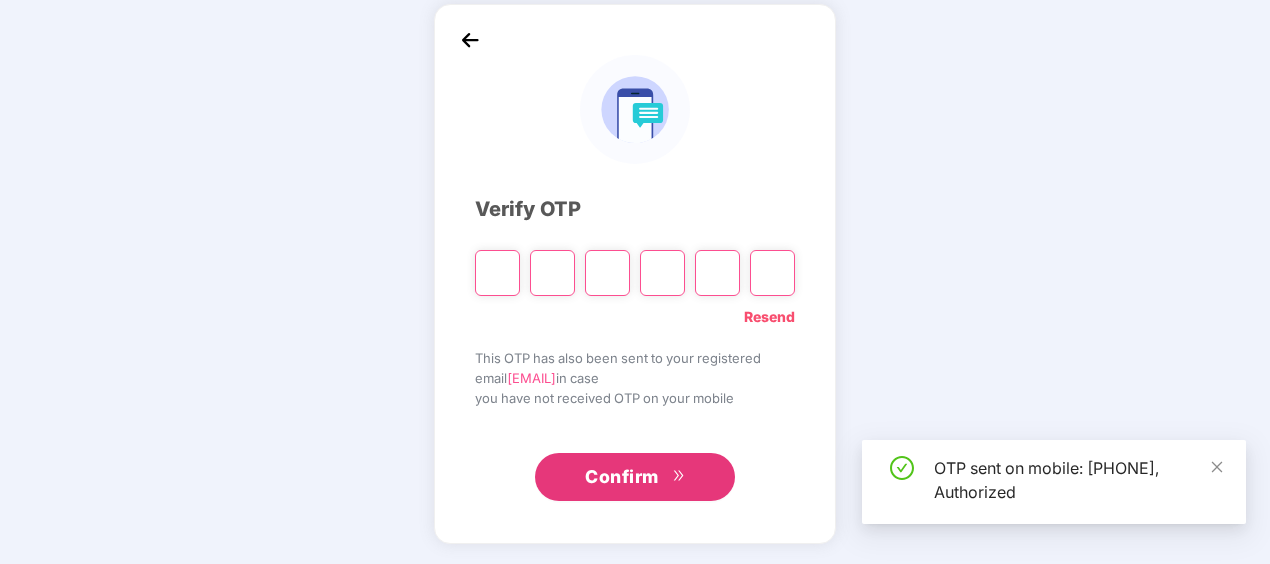 click at bounding box center [497, 273] 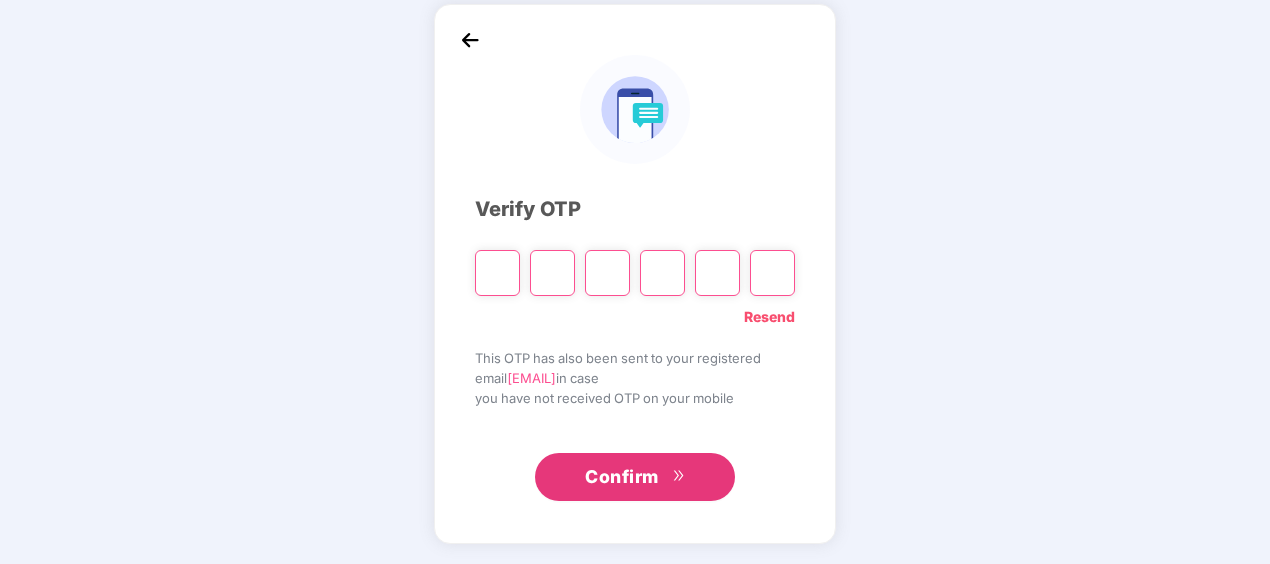 click at bounding box center [497, 273] 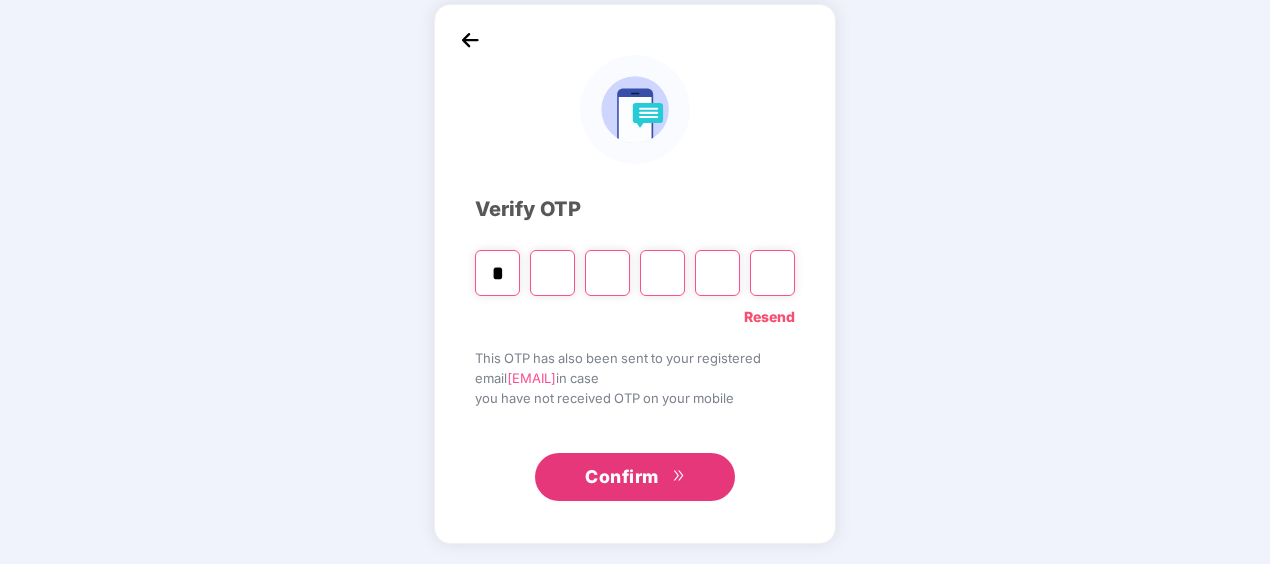 type on "*" 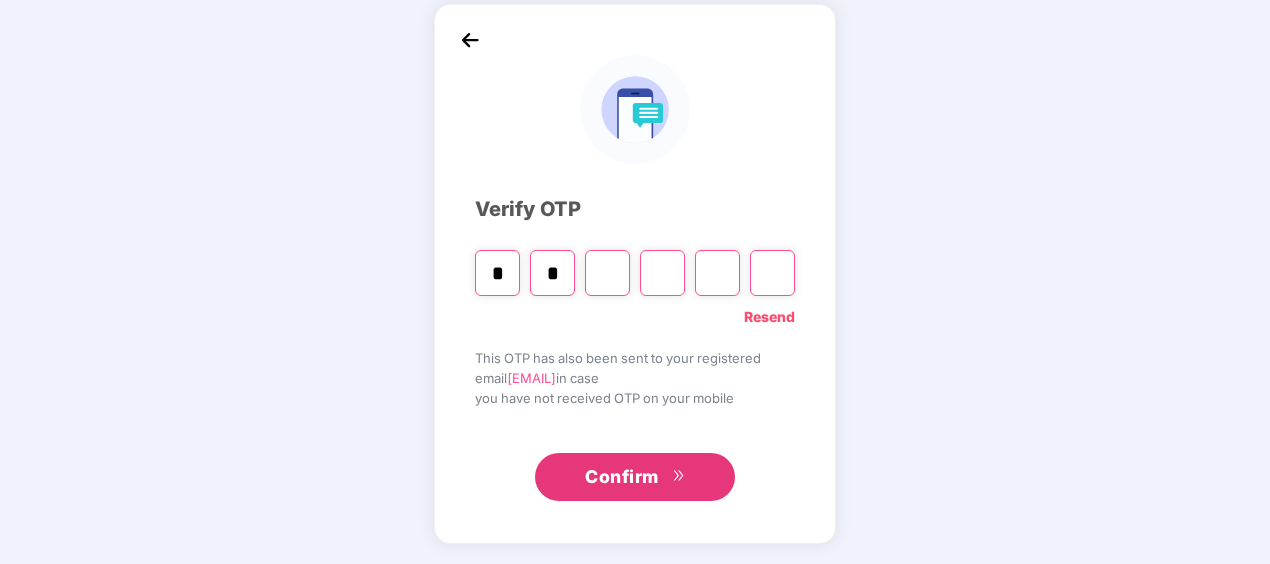 type on "*" 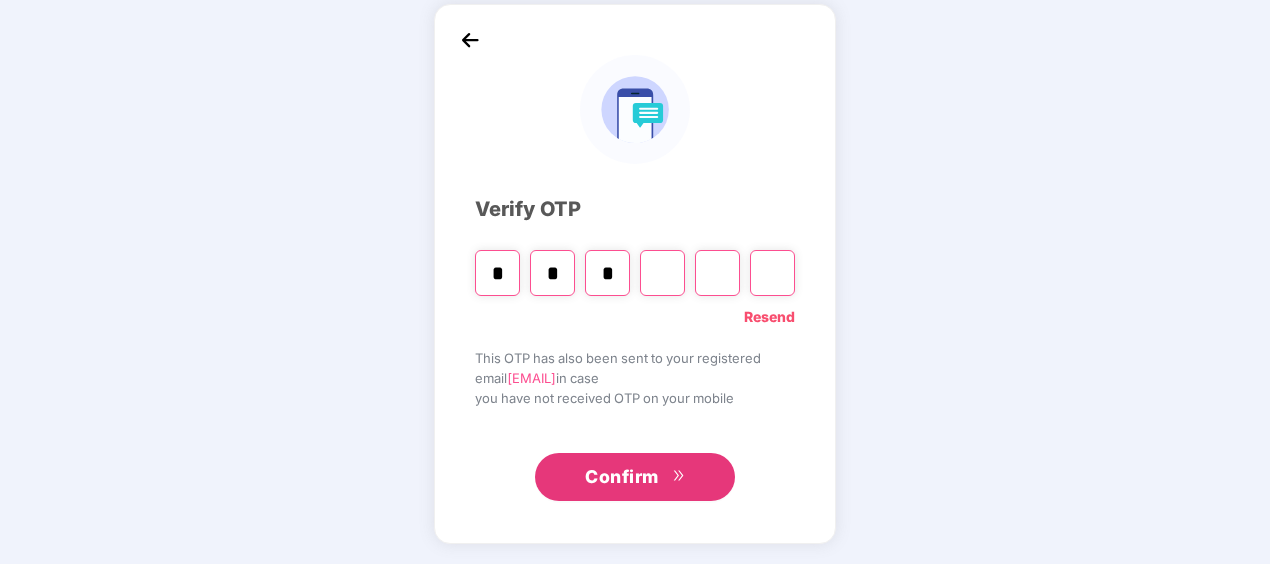 type on "*" 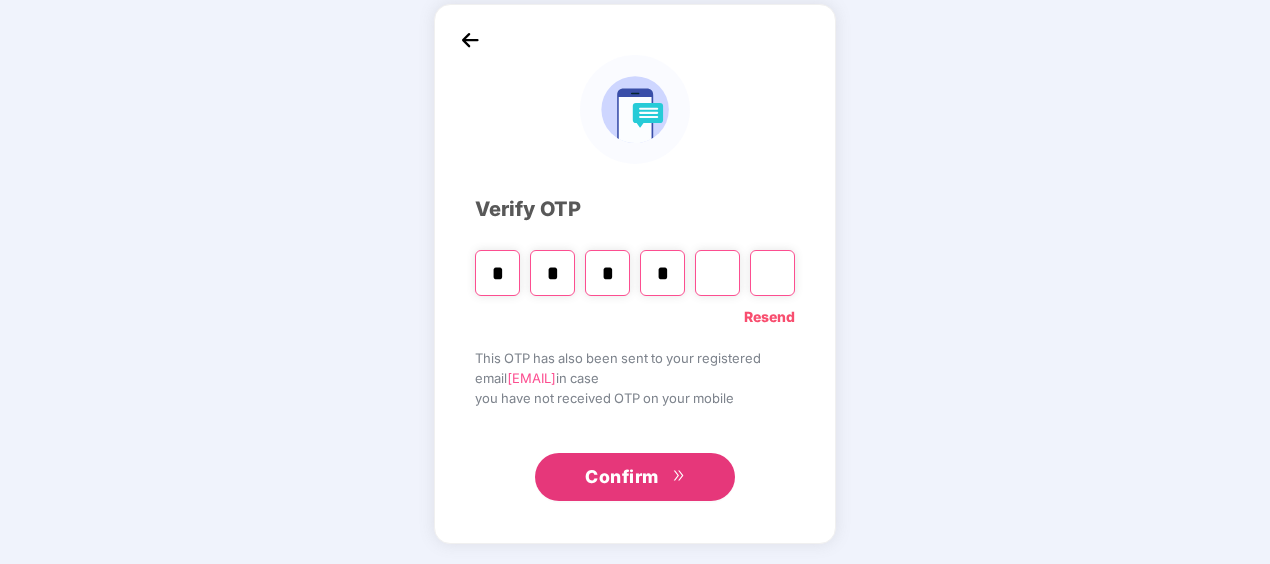 type on "*" 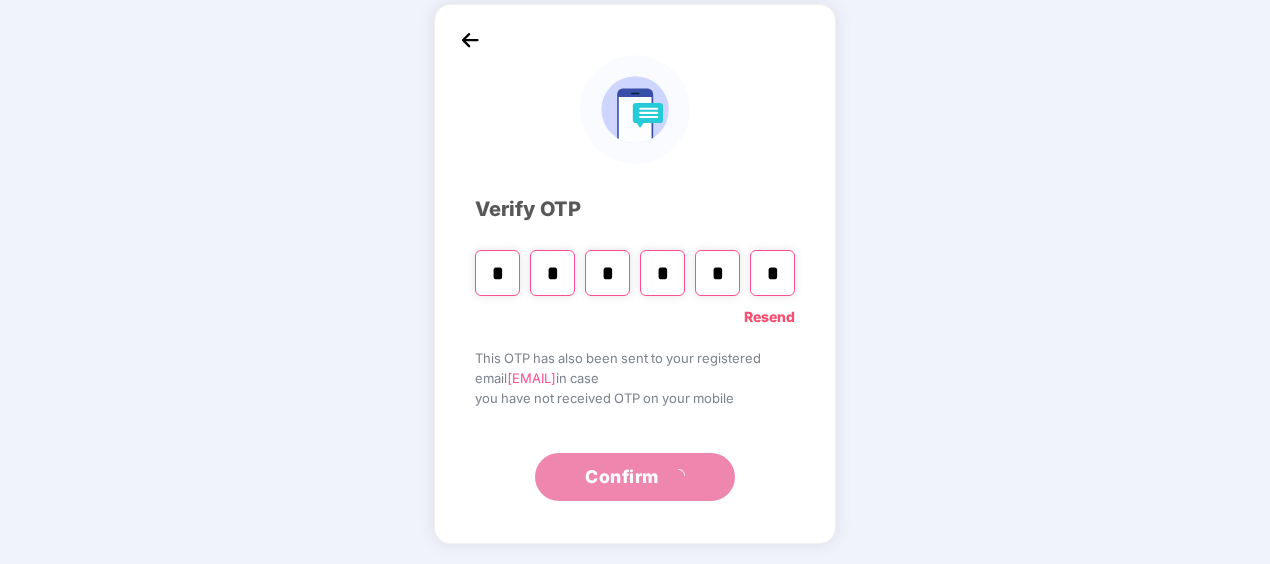 type on "*" 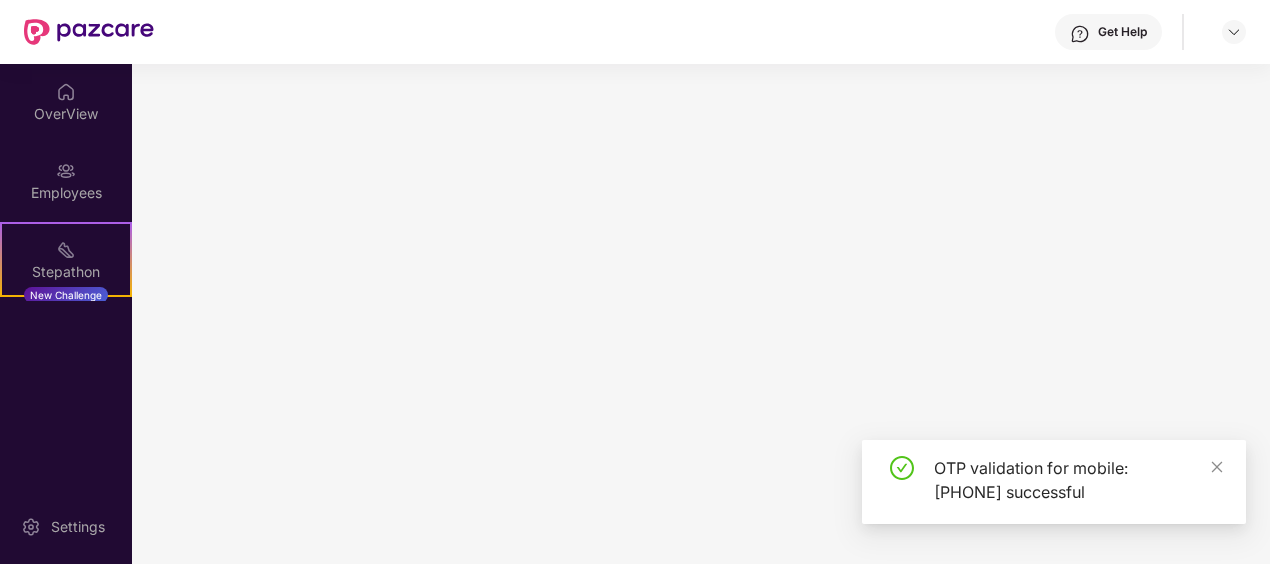scroll, scrollTop: 0, scrollLeft: 0, axis: both 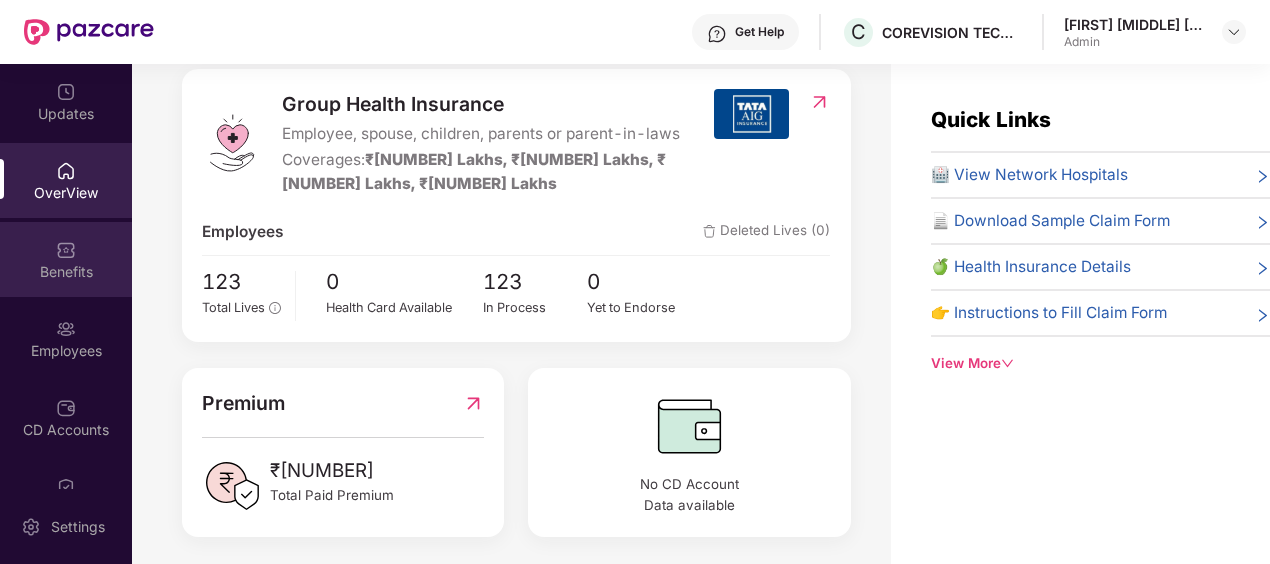 click on "Benefits" at bounding box center (66, 272) 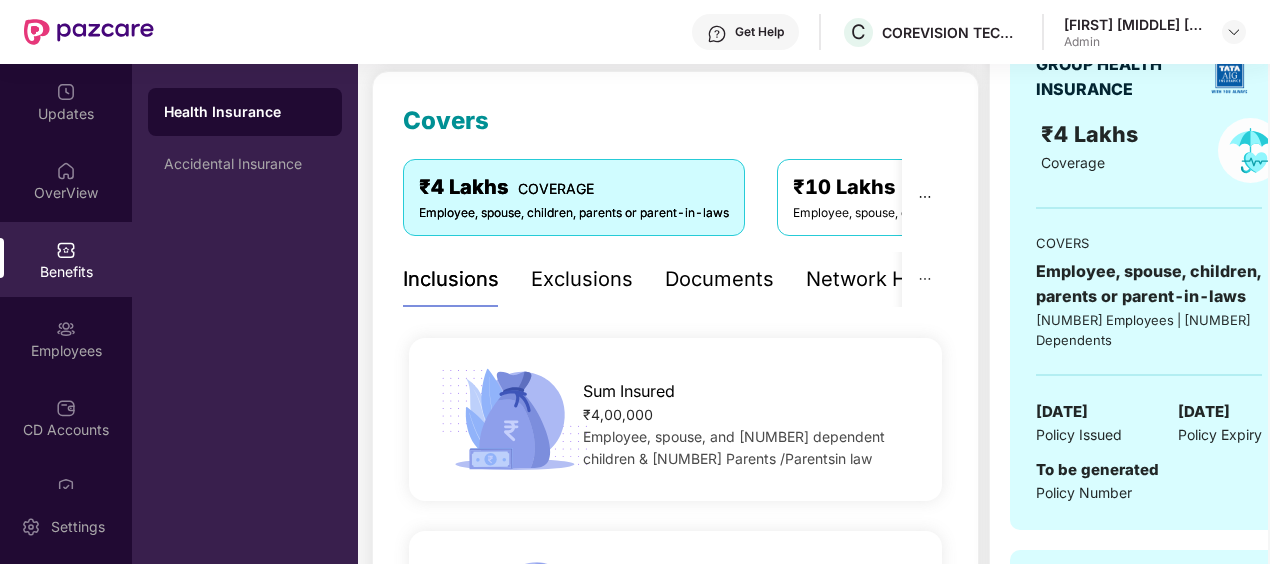 scroll, scrollTop: 300, scrollLeft: 0, axis: vertical 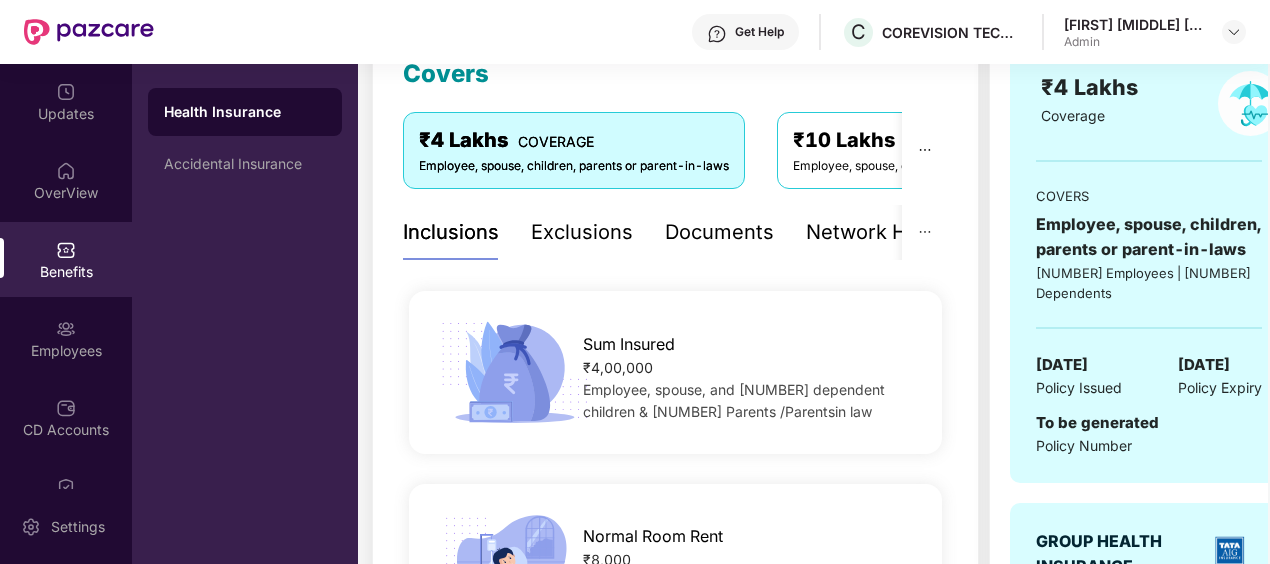 click on "Exclusions" at bounding box center [582, 232] 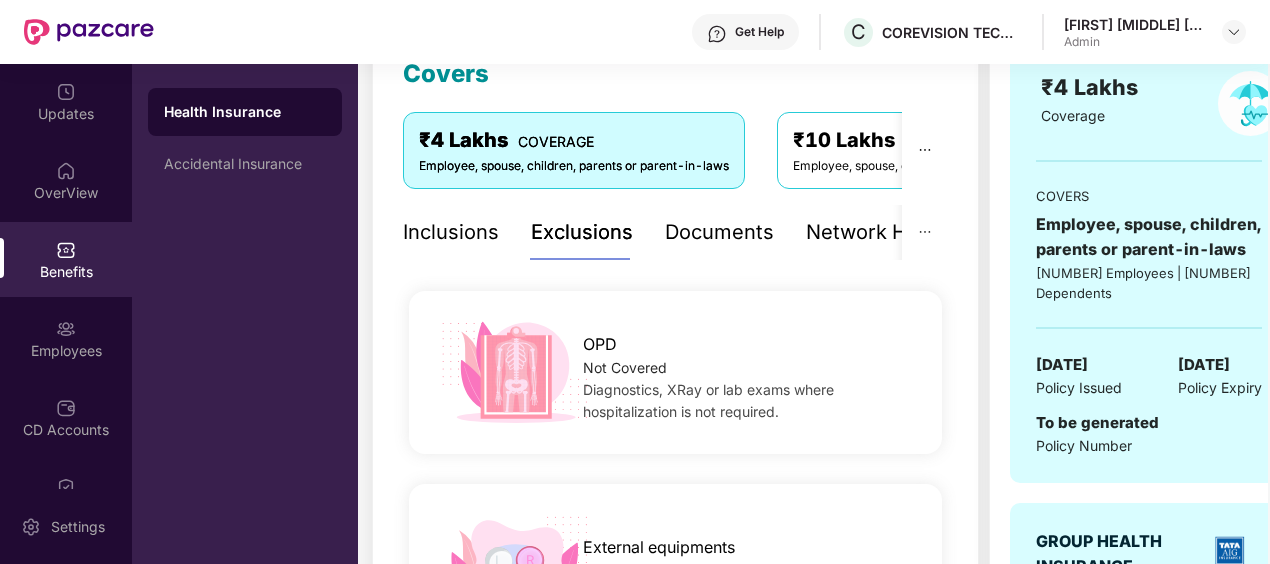 click on "Documents" at bounding box center (719, 232) 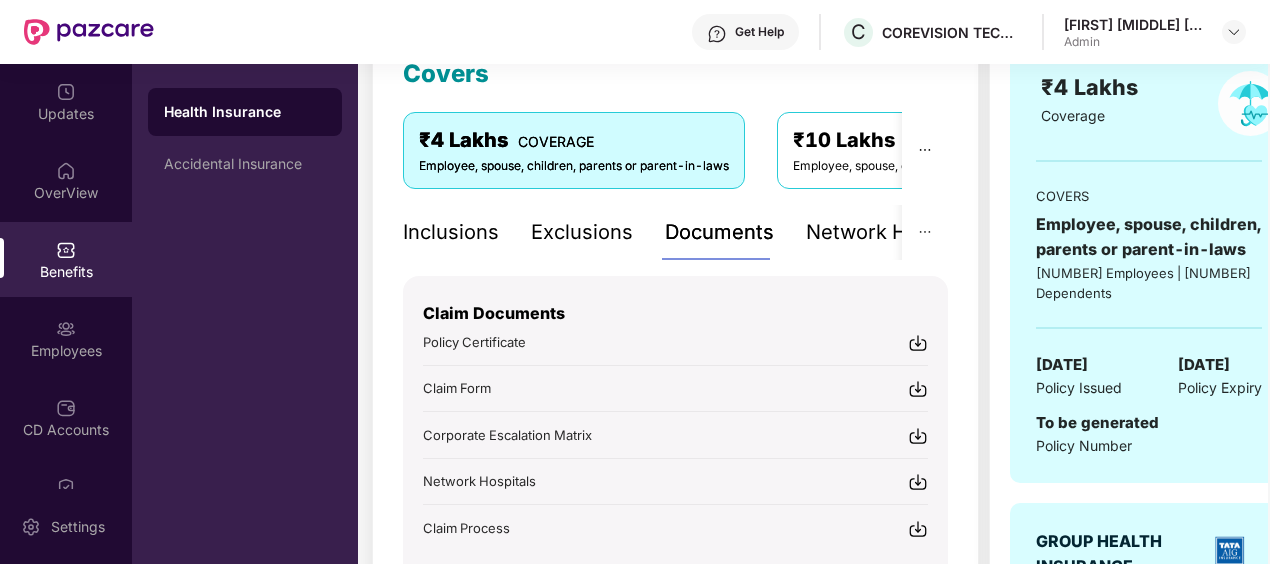 click on "Network Hospitals" at bounding box center (893, 232) 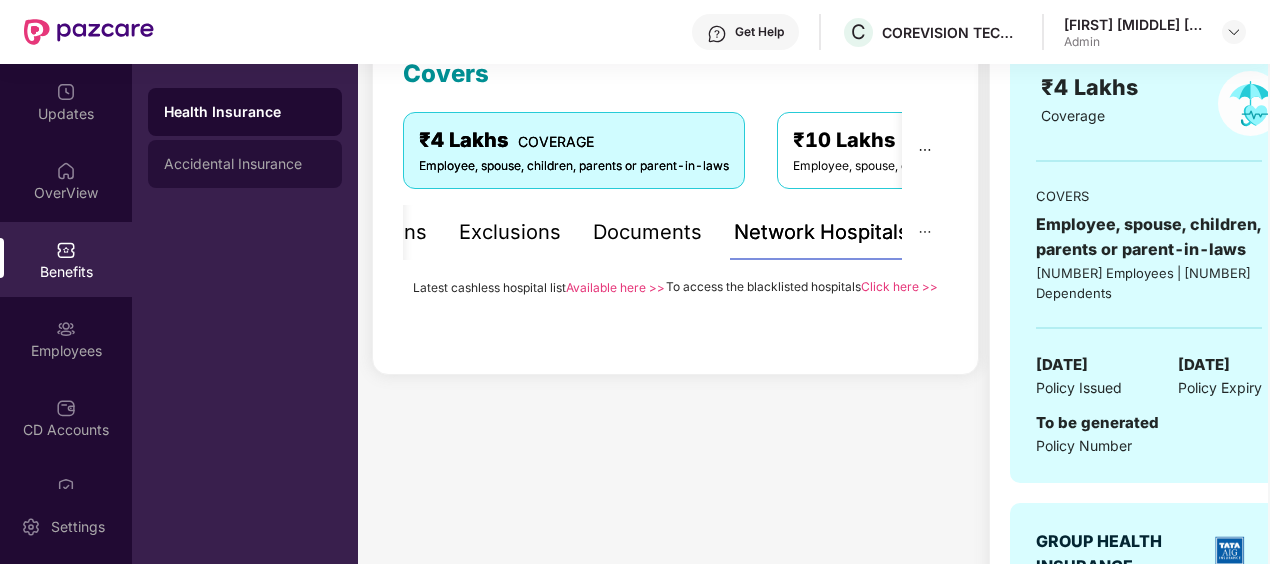 click on "Accidental Insurance" at bounding box center (245, 164) 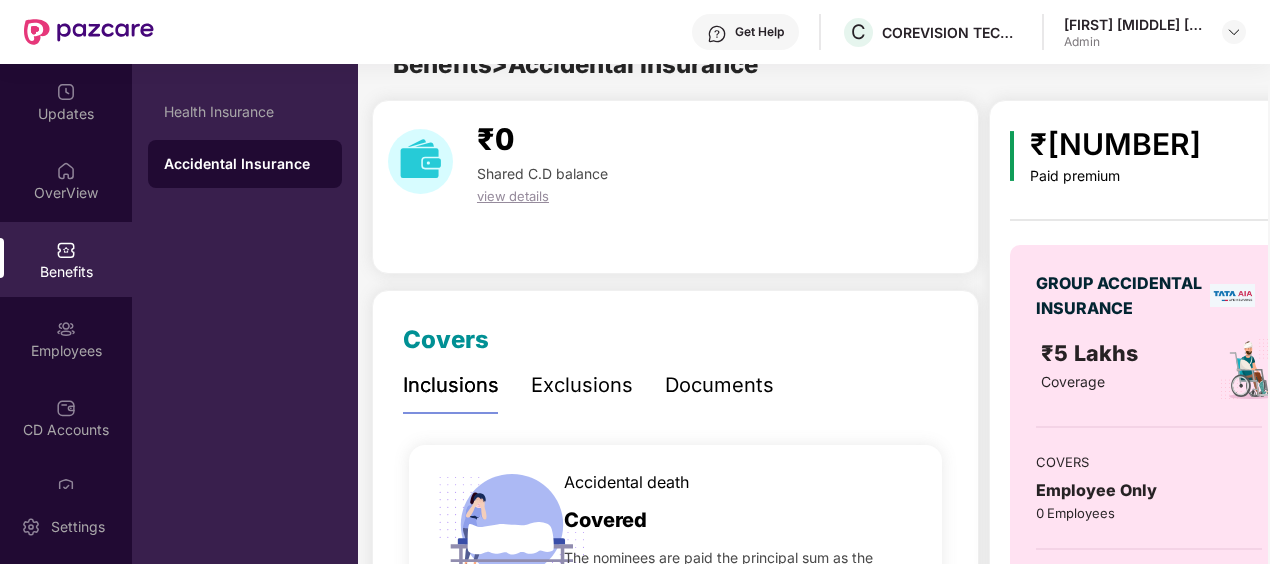 scroll, scrollTop: 300, scrollLeft: 0, axis: vertical 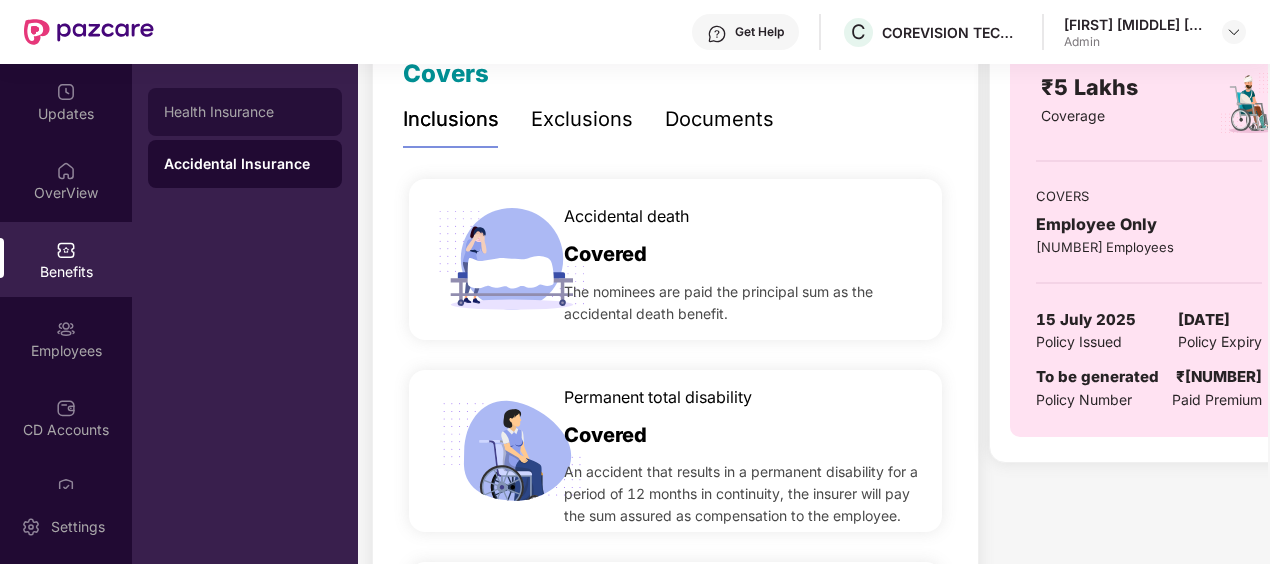 click on "Health Insurance" at bounding box center [245, 112] 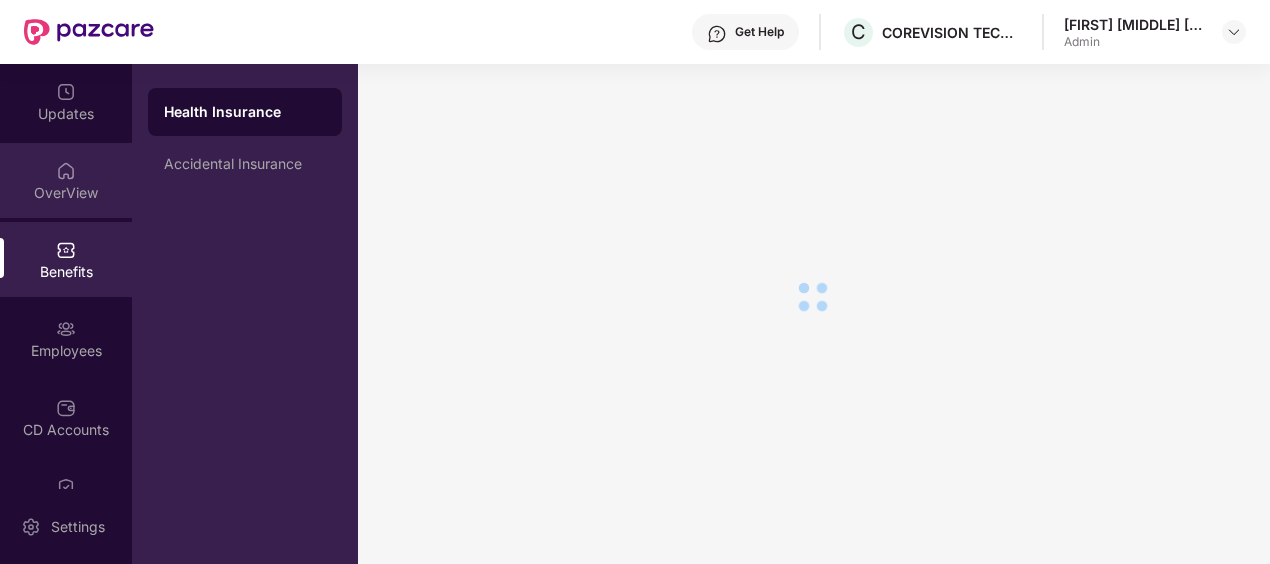 click on "OverView" at bounding box center [66, 193] 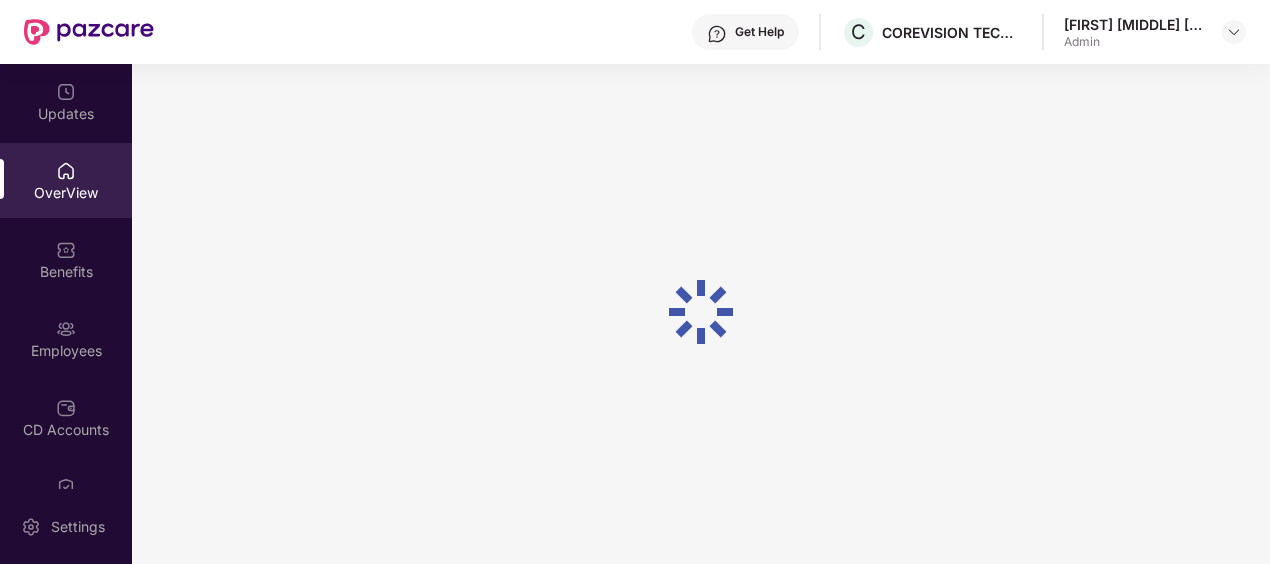 scroll, scrollTop: 64, scrollLeft: 0, axis: vertical 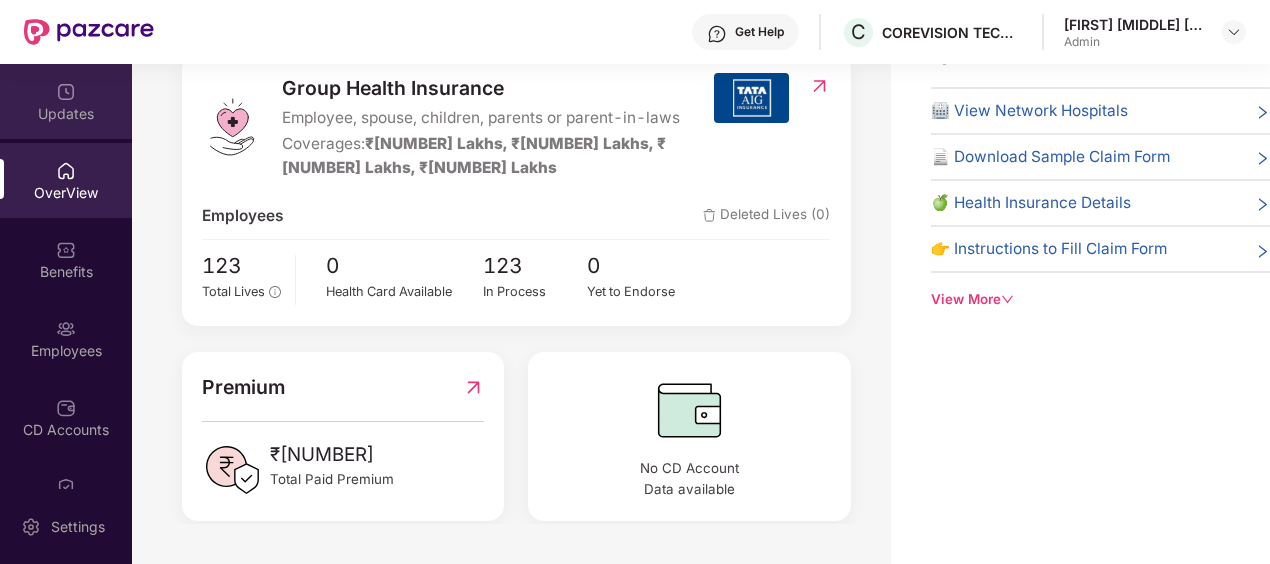 click on "Updates" at bounding box center [66, 114] 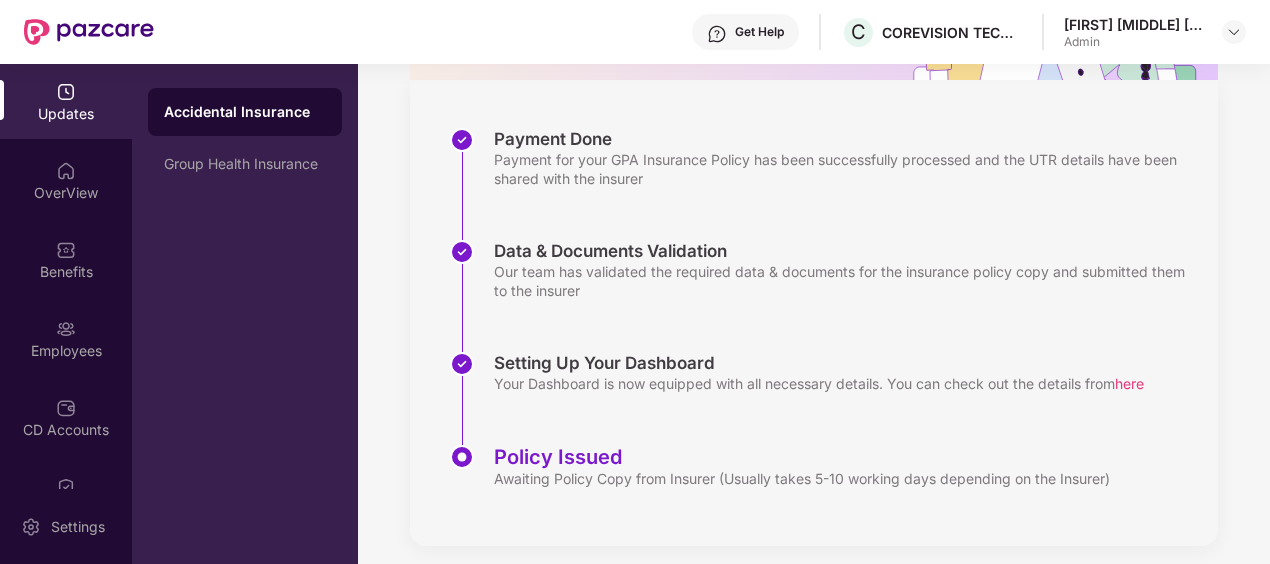 scroll, scrollTop: 275, scrollLeft: 0, axis: vertical 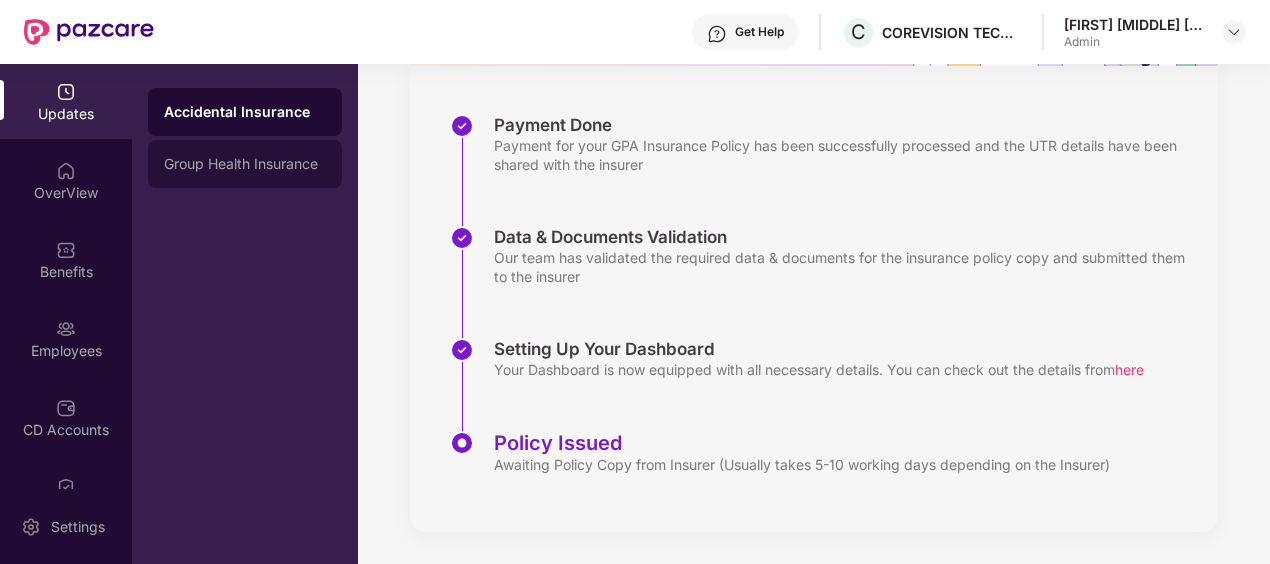 click on "Group Health Insurance" at bounding box center [245, 164] 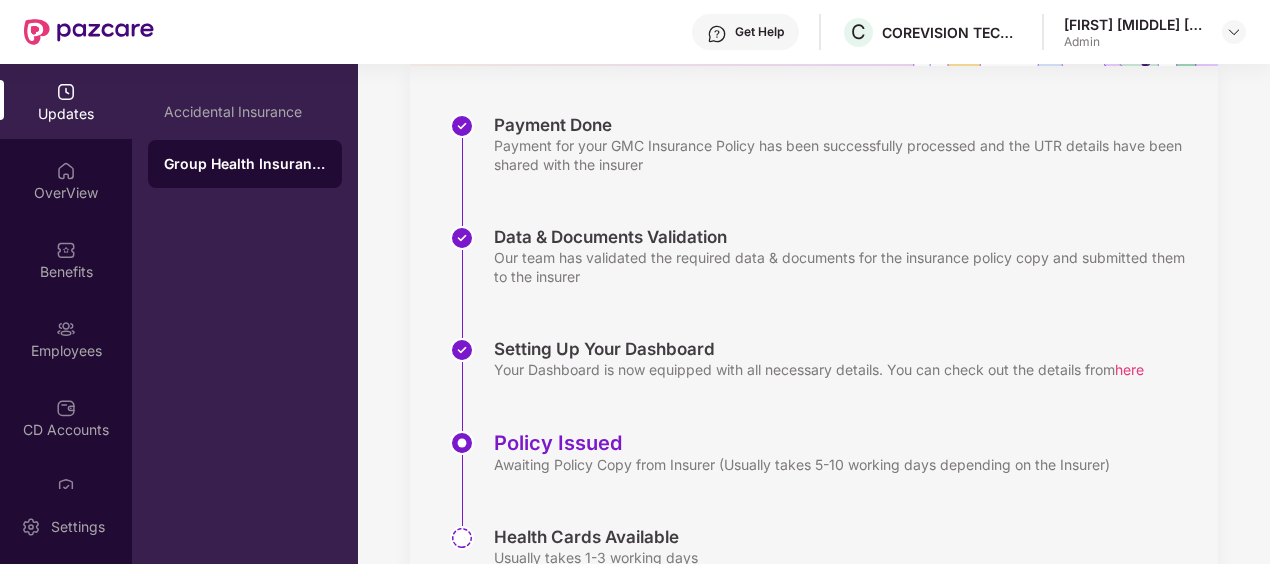 scroll, scrollTop: 368, scrollLeft: 0, axis: vertical 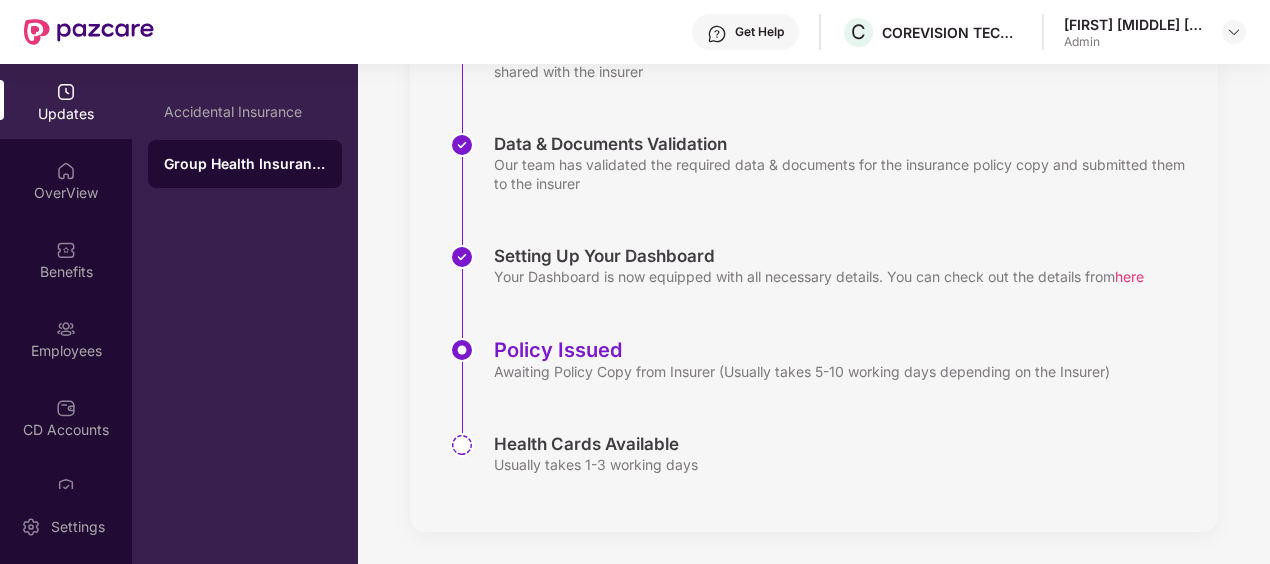 click on "Data & Documents Validation" at bounding box center (846, 144) 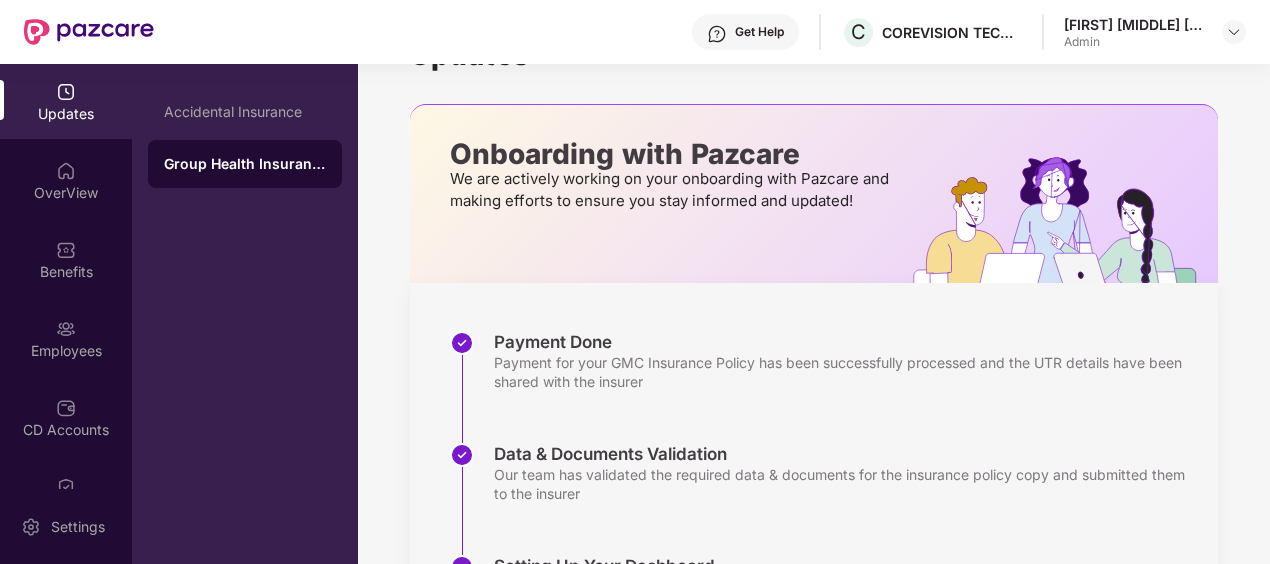 scroll, scrollTop: 100, scrollLeft: 0, axis: vertical 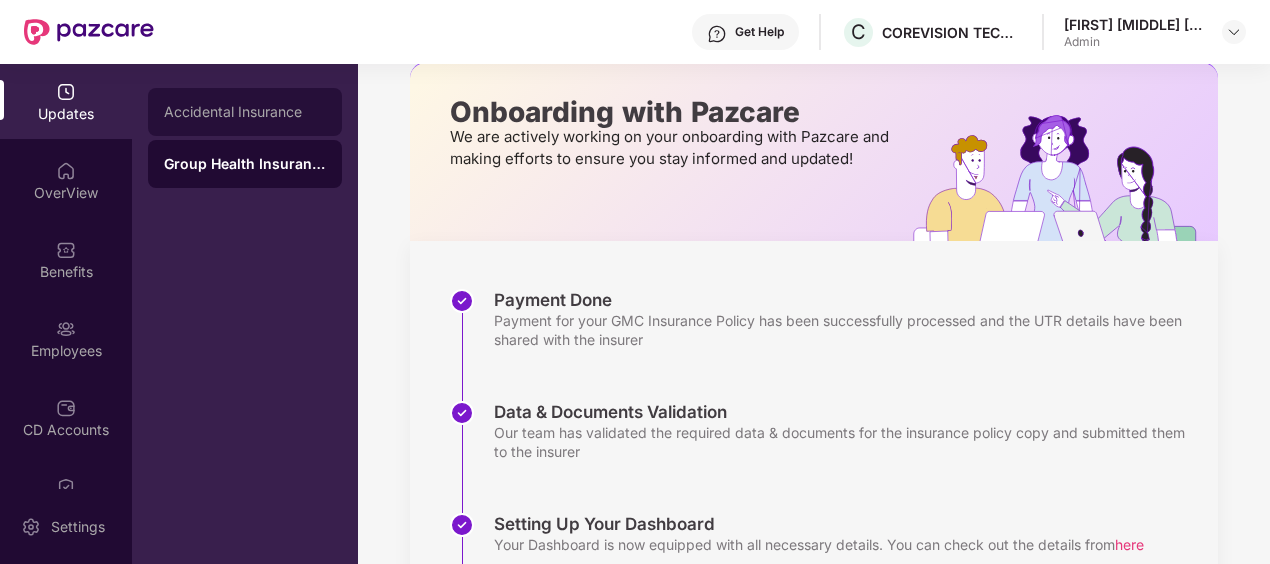 click on "Accidental Insurance" at bounding box center [245, 112] 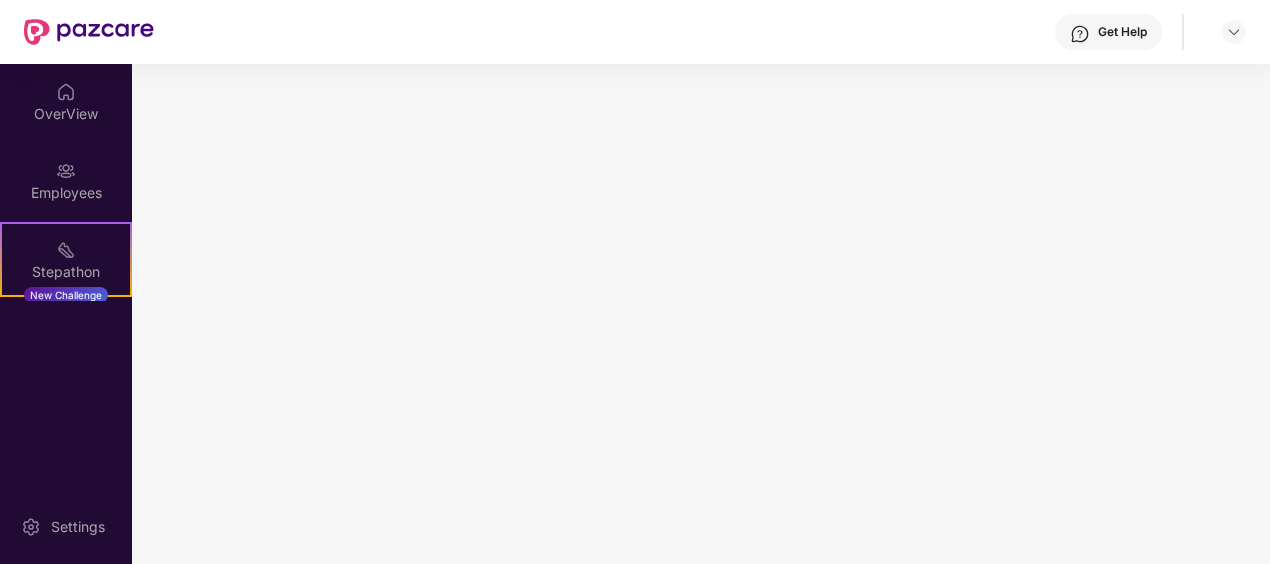 scroll, scrollTop: 0, scrollLeft: 0, axis: both 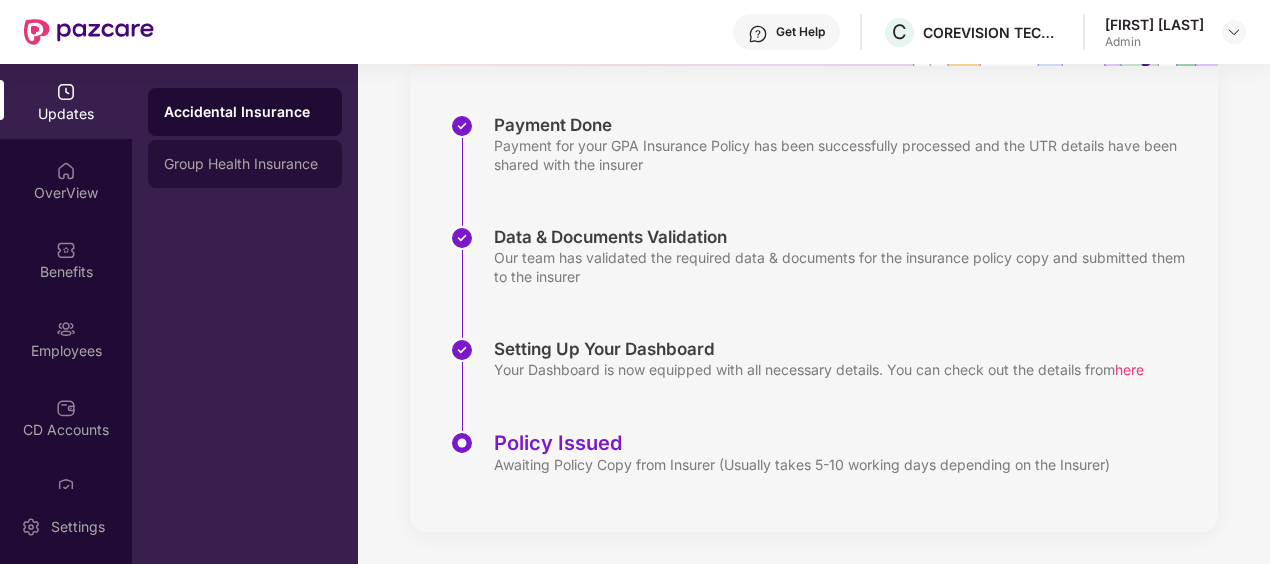 click on "Group Health Insurance" at bounding box center (245, 164) 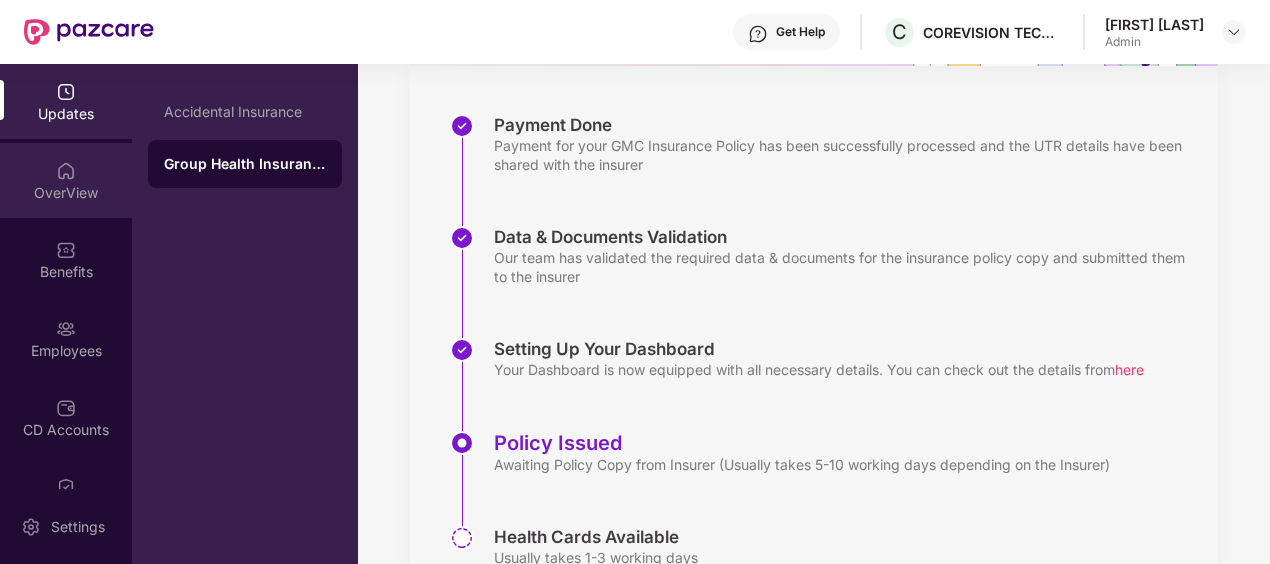 click on "OverView" at bounding box center (66, 180) 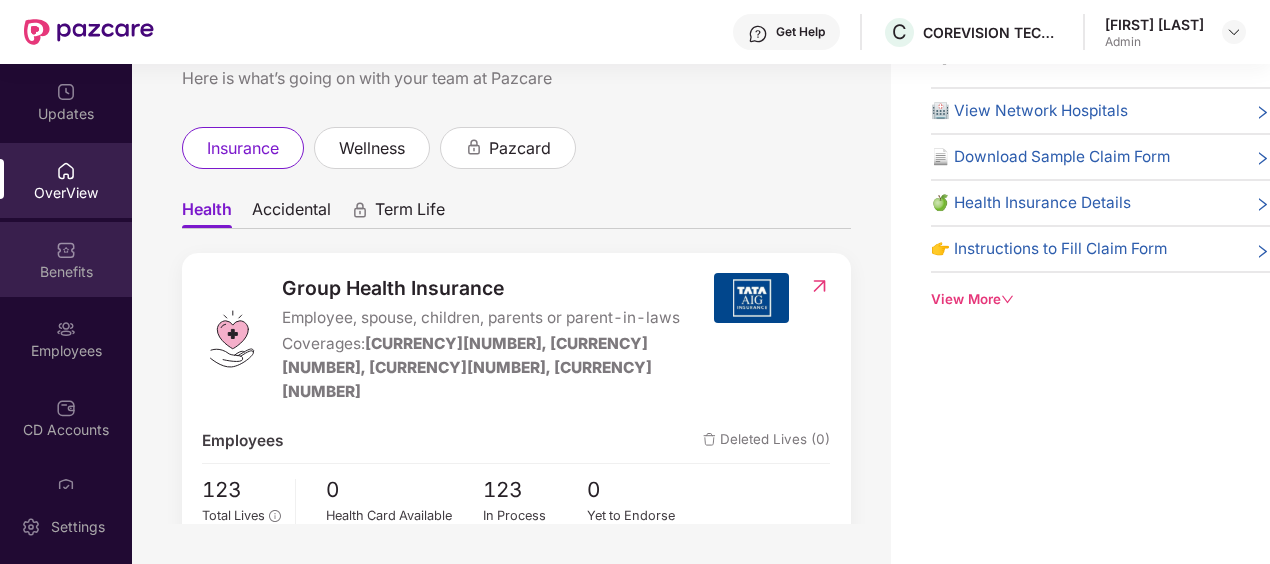 click on "Benefits" at bounding box center (66, 272) 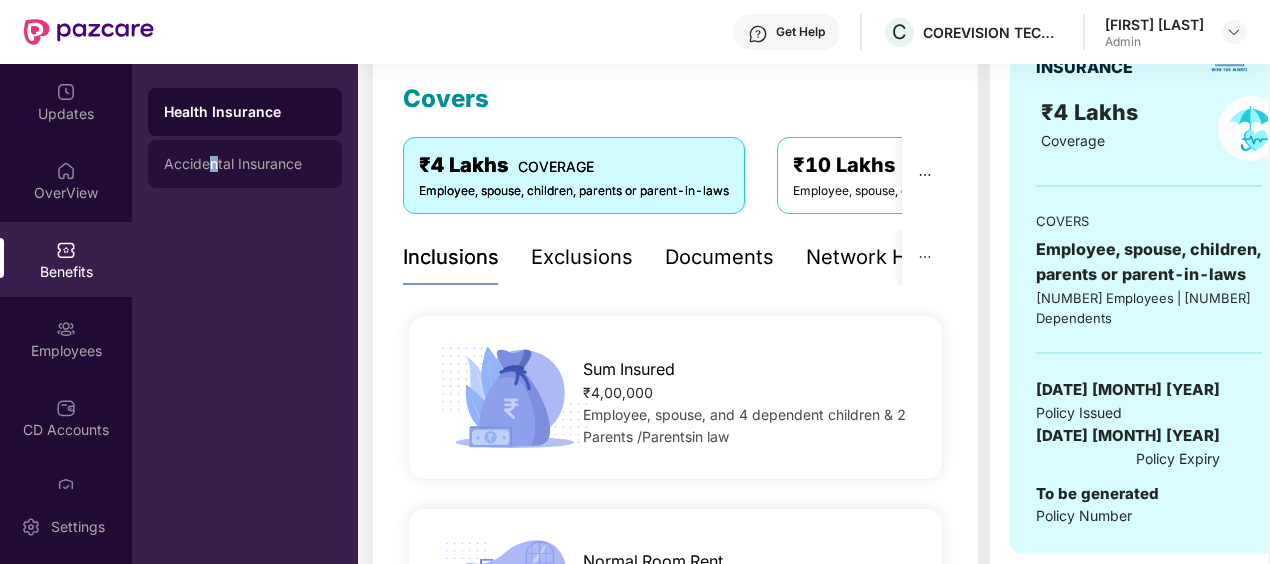 click on "Accidental Insurance" at bounding box center (245, 164) 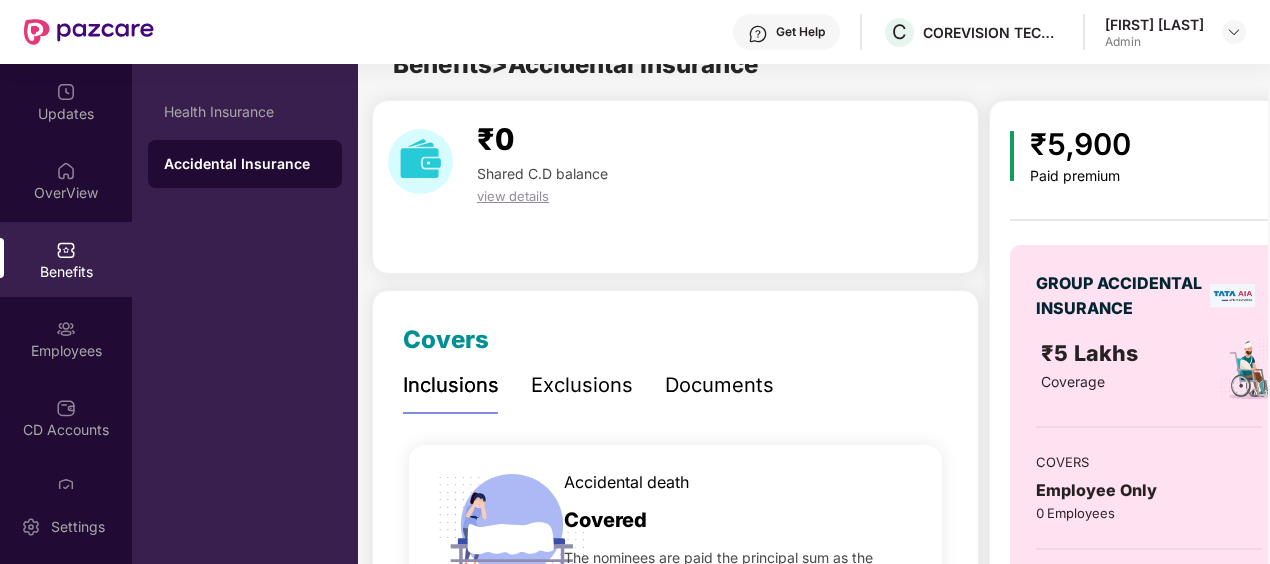 scroll, scrollTop: 275, scrollLeft: 0, axis: vertical 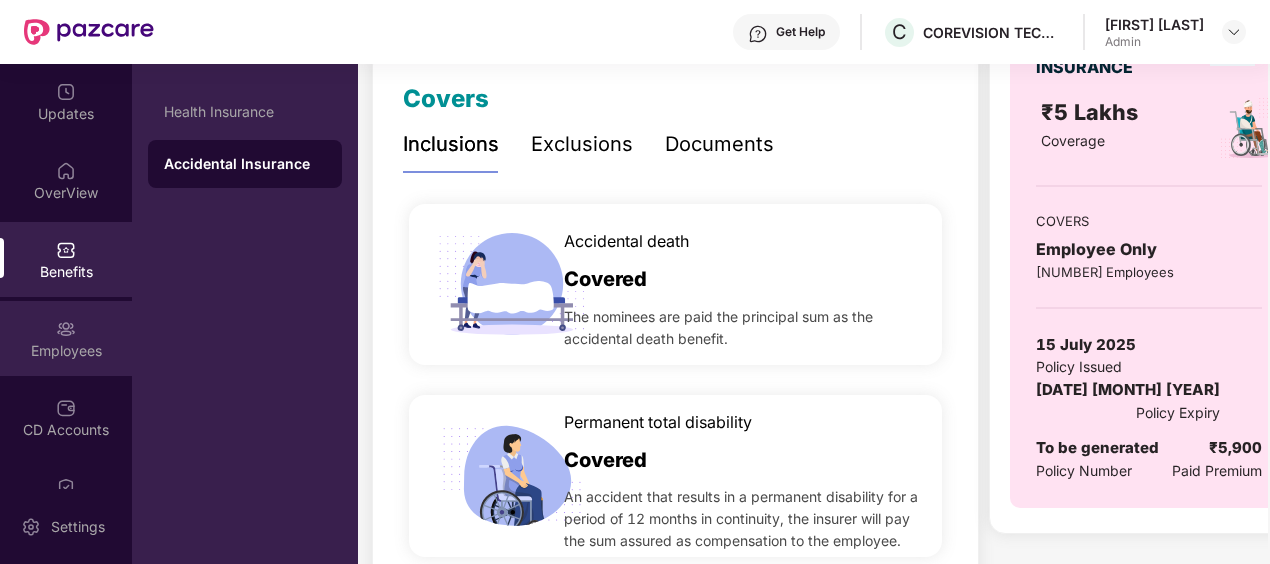 click on "Employees" at bounding box center [66, 351] 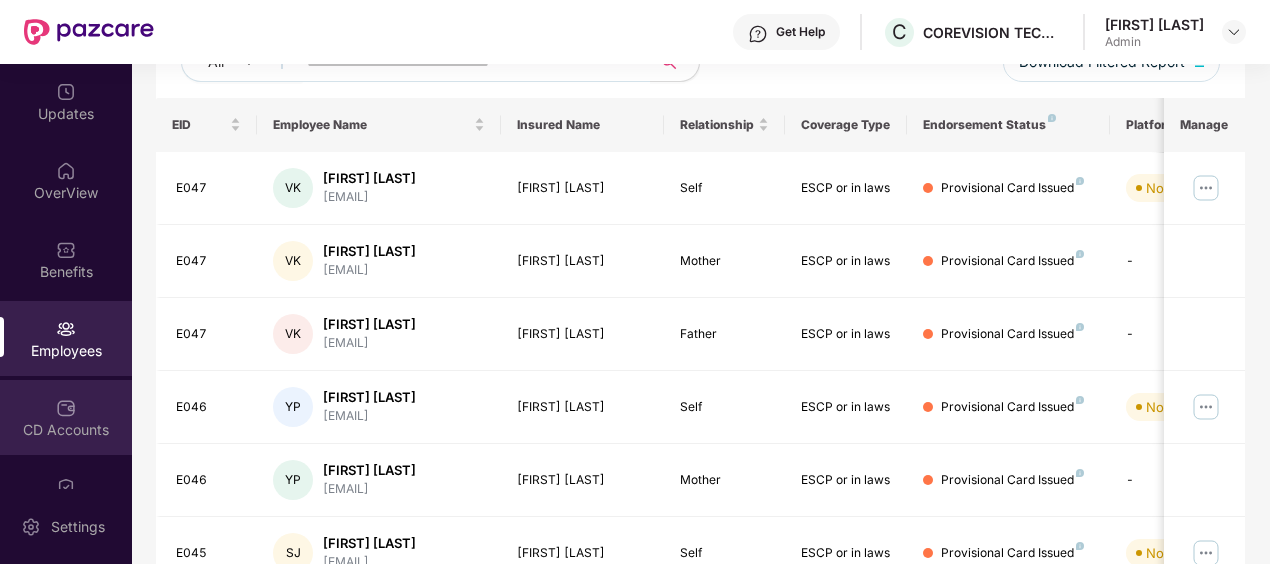 scroll, scrollTop: 275, scrollLeft: 0, axis: vertical 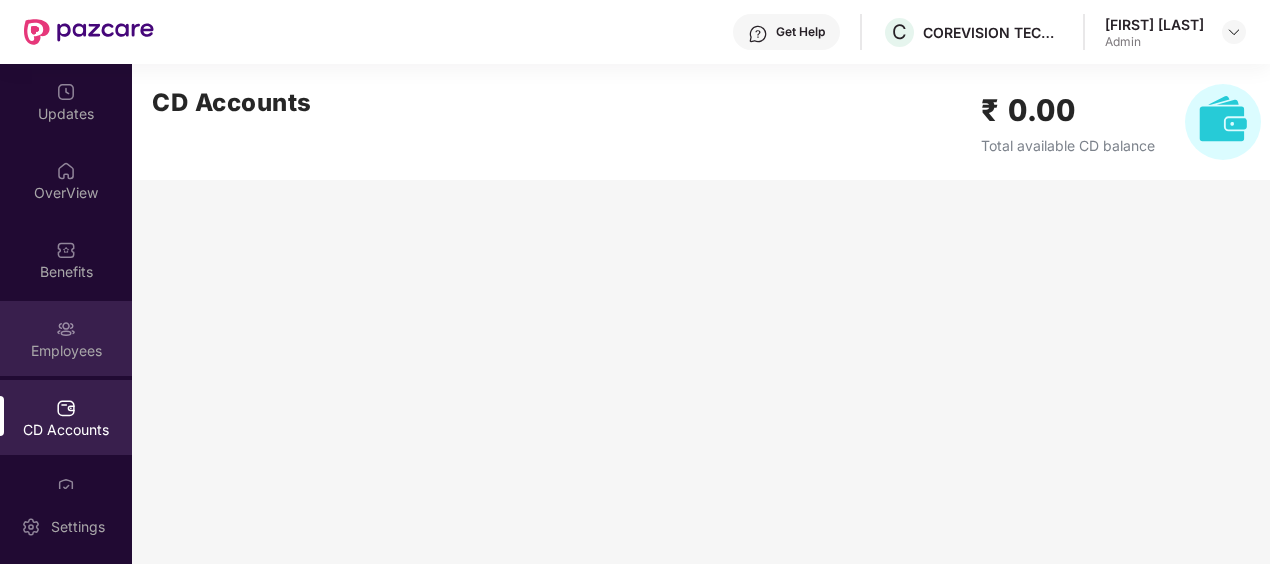 click on "Employees" at bounding box center (66, 351) 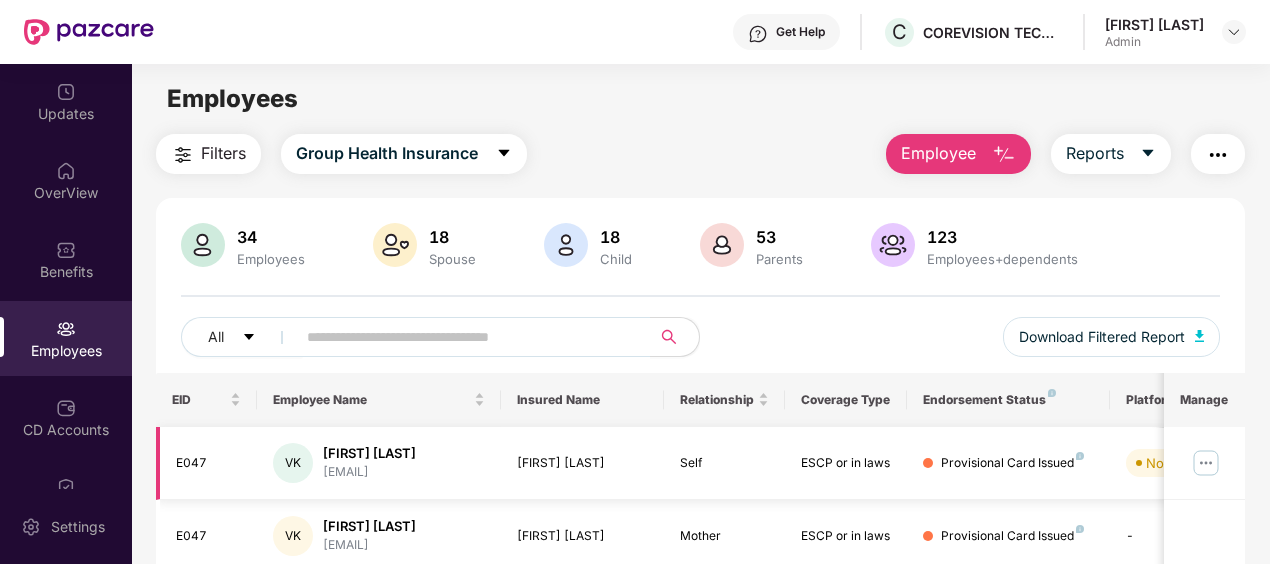 click at bounding box center [1206, 463] 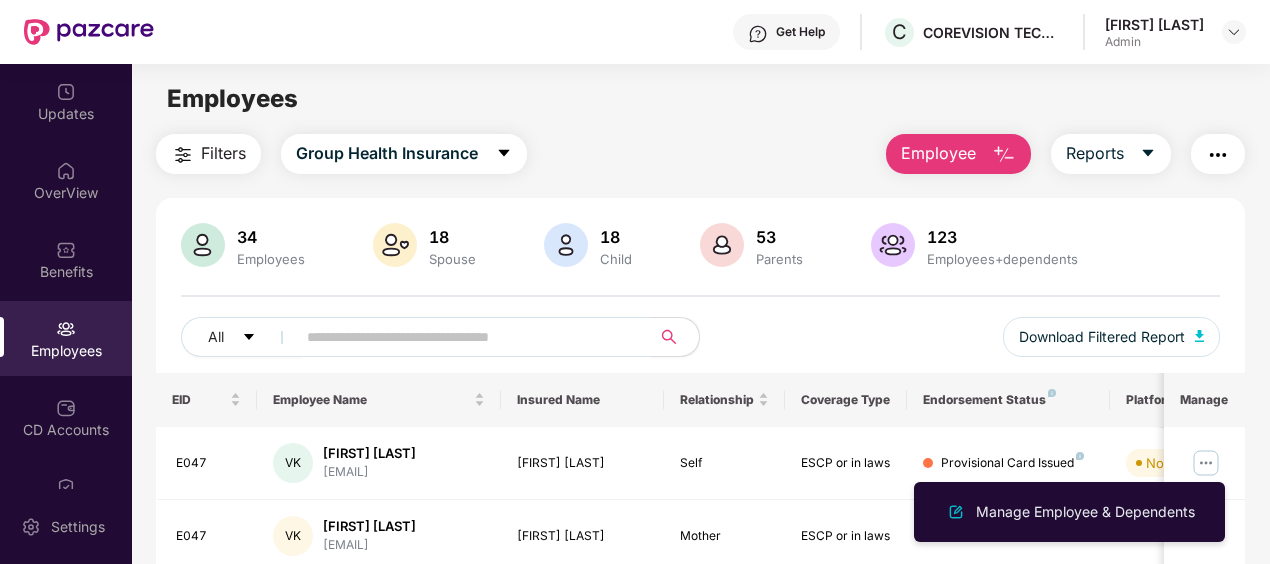 click at bounding box center [465, 337] 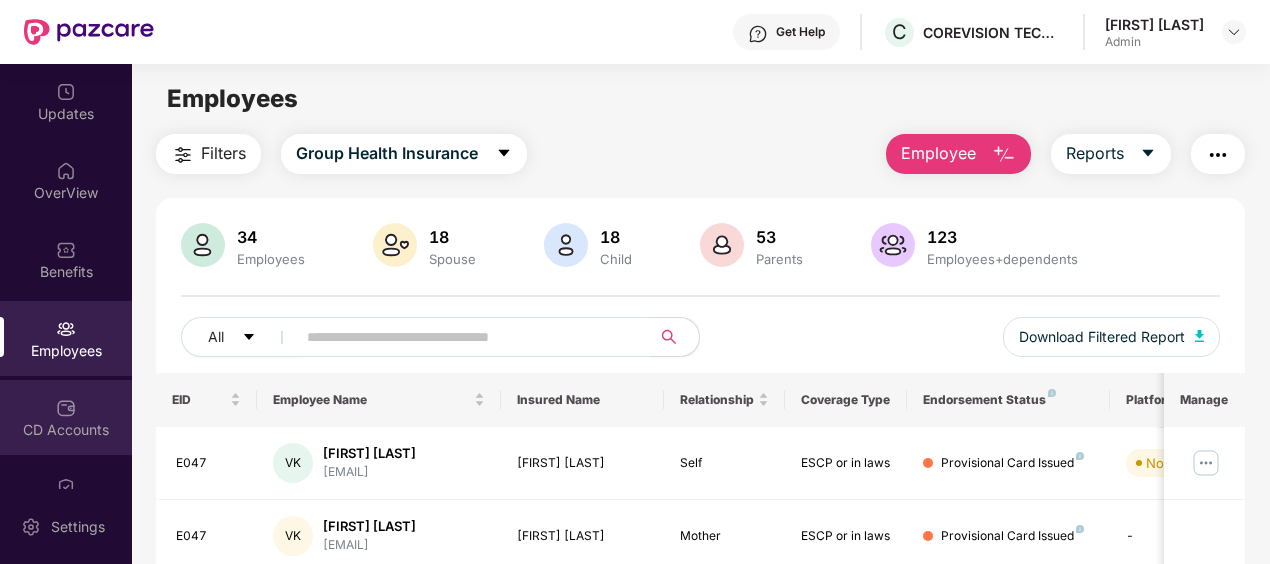 click on "CD Accounts" at bounding box center [66, 430] 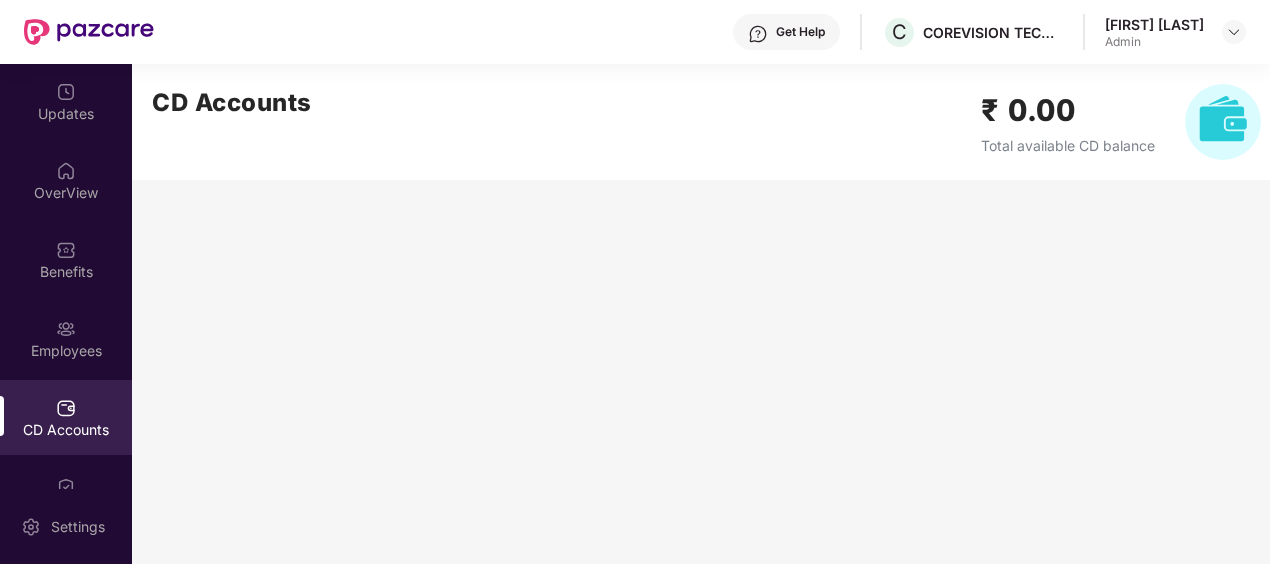 scroll, scrollTop: 100, scrollLeft: 0, axis: vertical 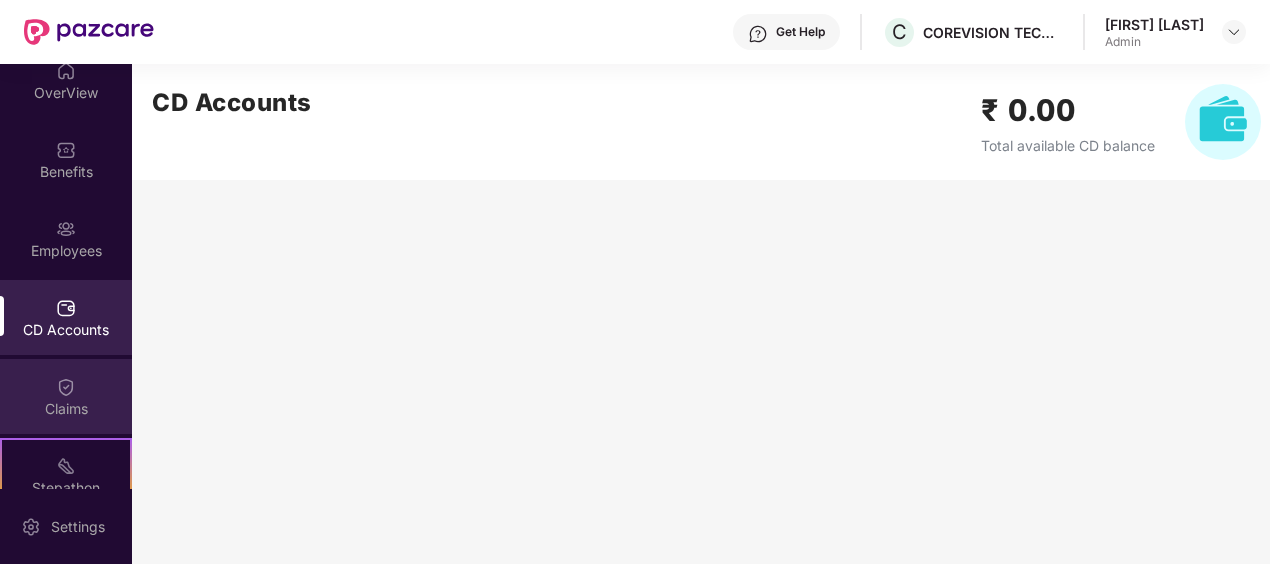 click on "Claims" at bounding box center (66, 396) 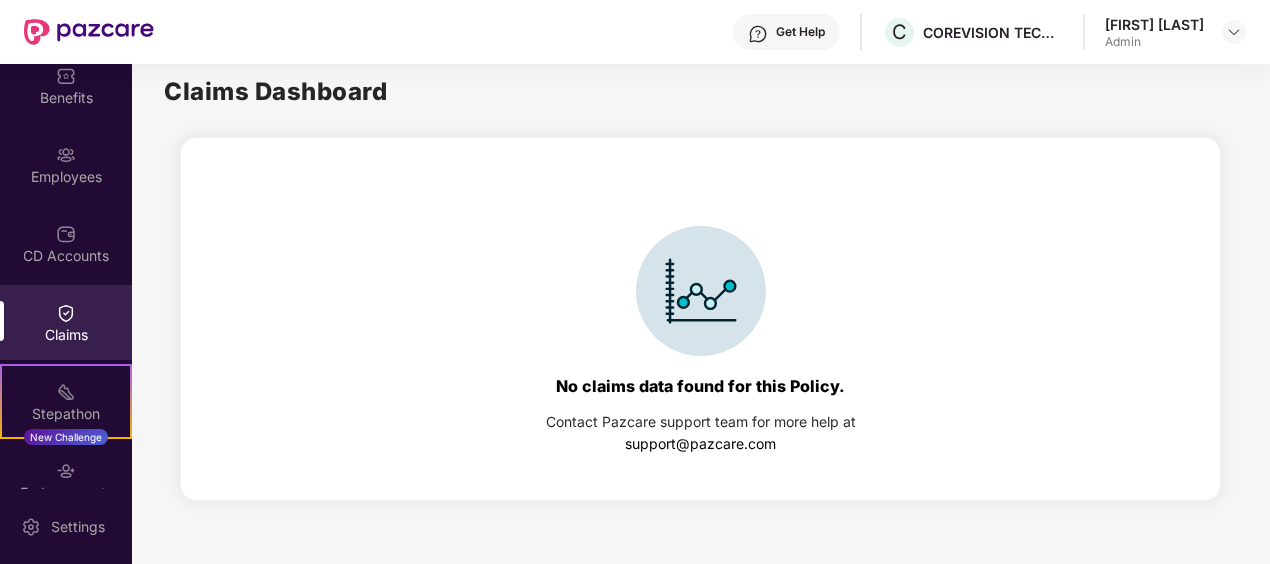 scroll, scrollTop: 200, scrollLeft: 0, axis: vertical 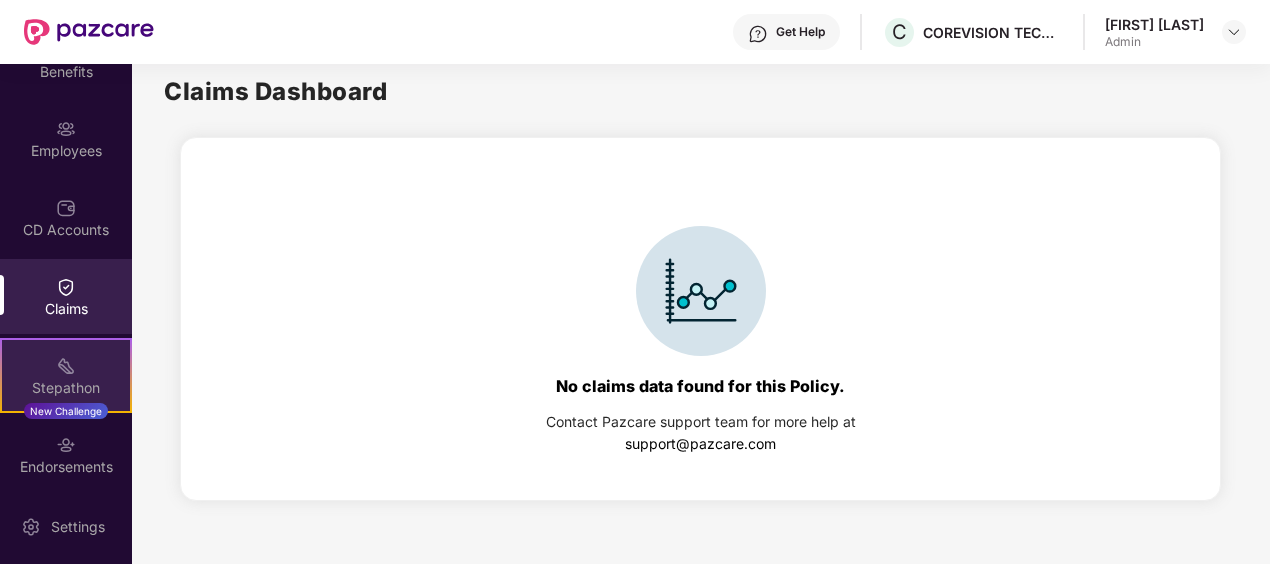 click on "Stepathon New Challenge" at bounding box center (66, 375) 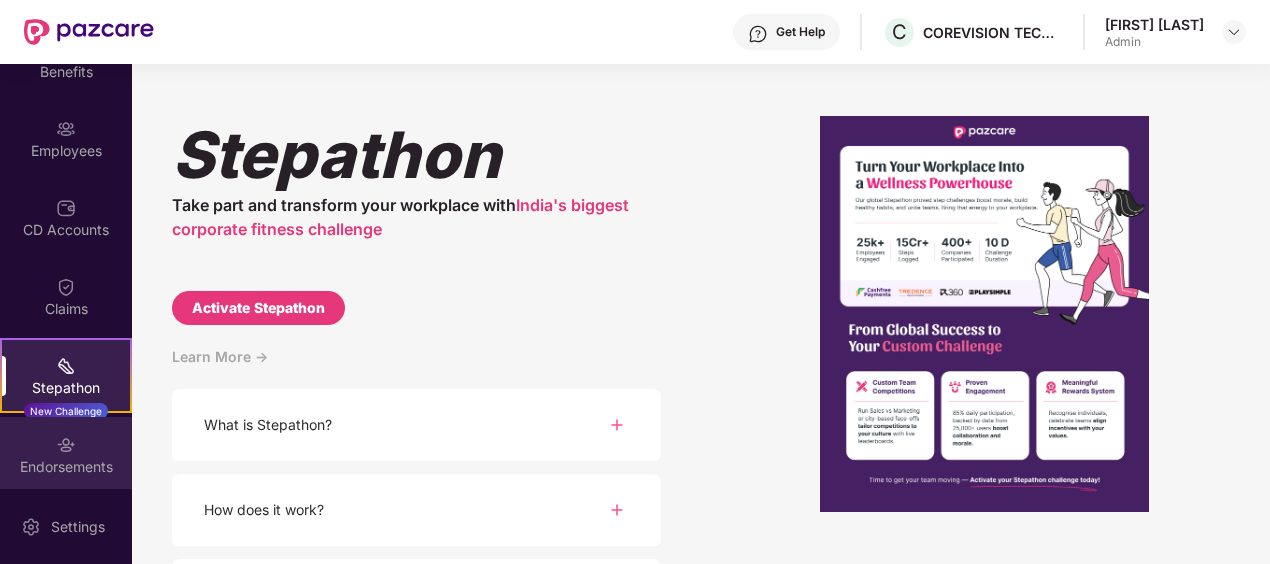 click on "Endorsements" at bounding box center [66, 454] 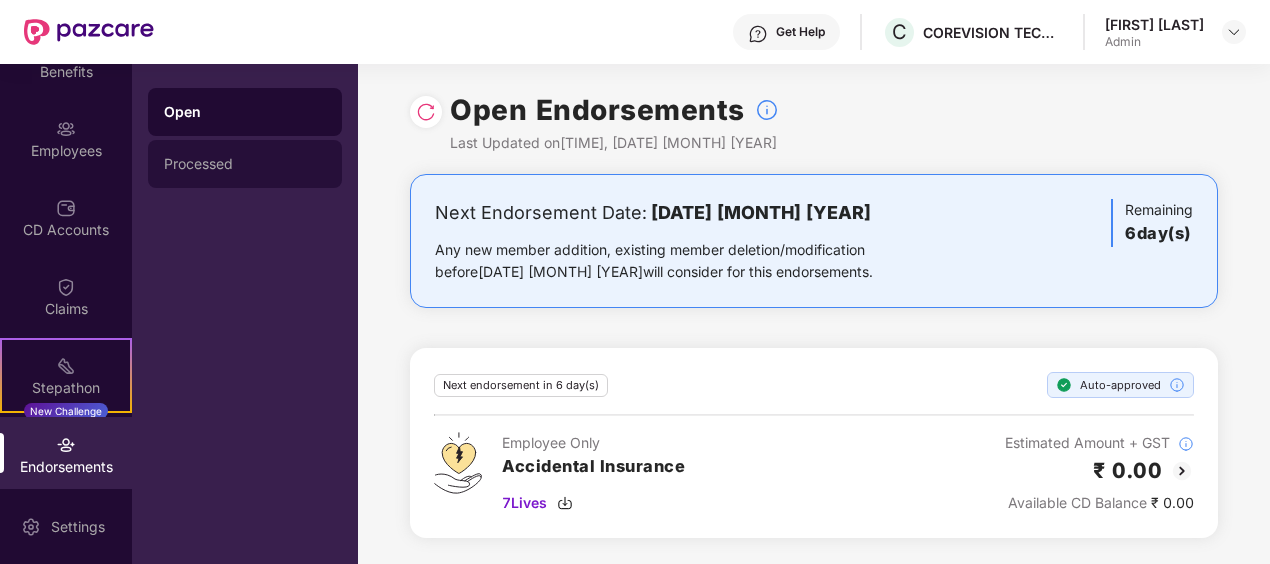 click on "Processed" at bounding box center [245, 164] 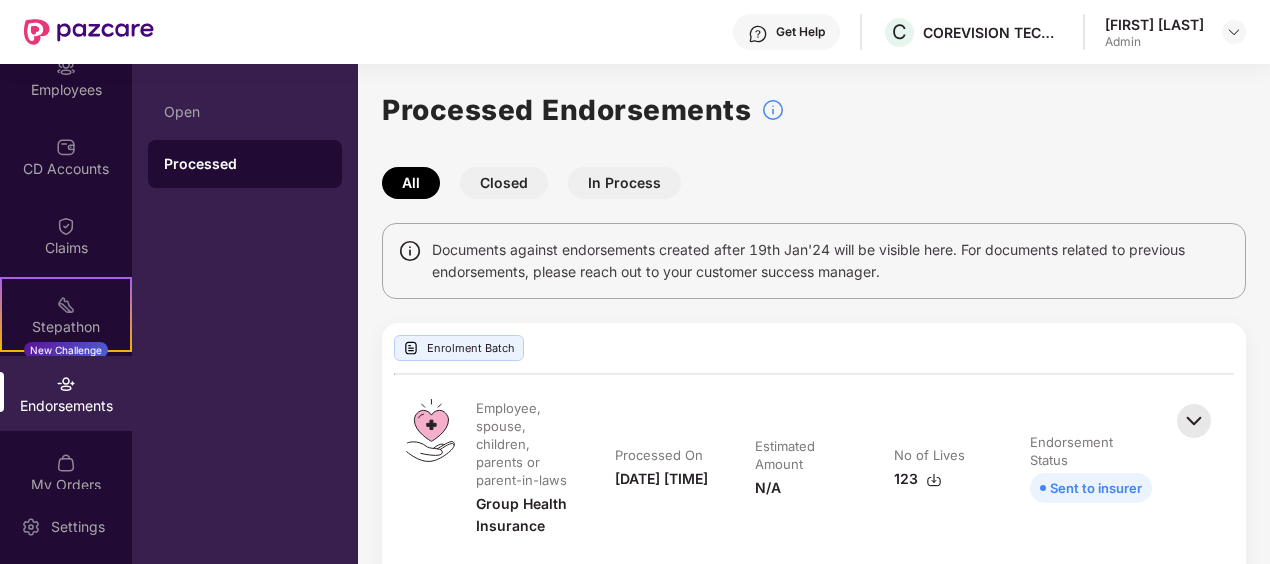 scroll, scrollTop: 286, scrollLeft: 0, axis: vertical 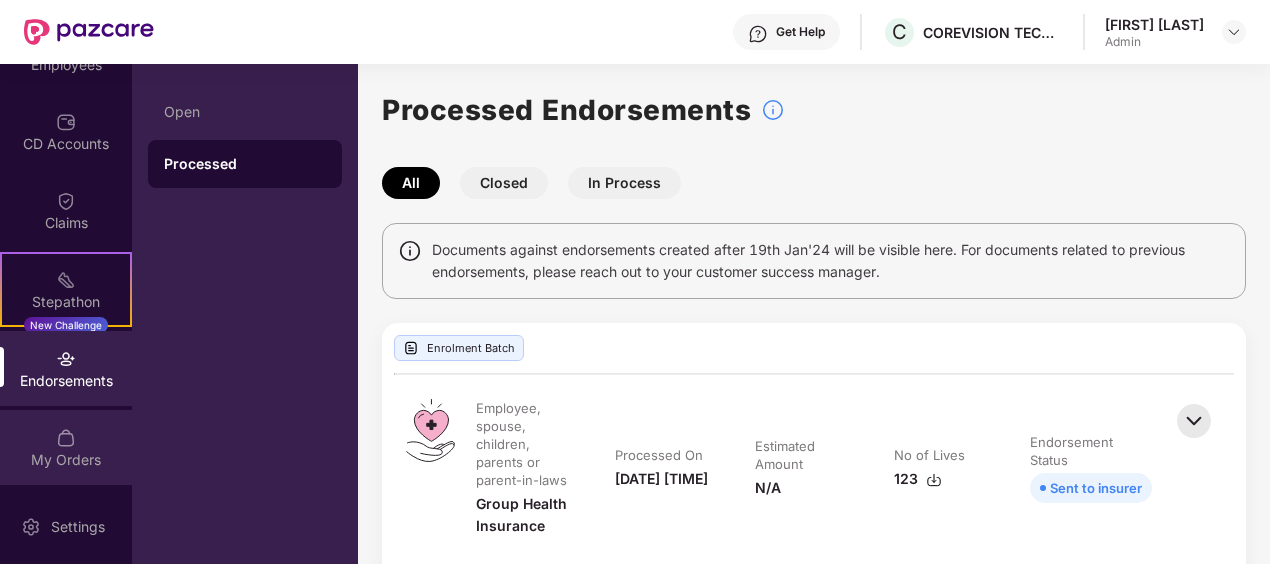 click on "My Orders" at bounding box center (66, 460) 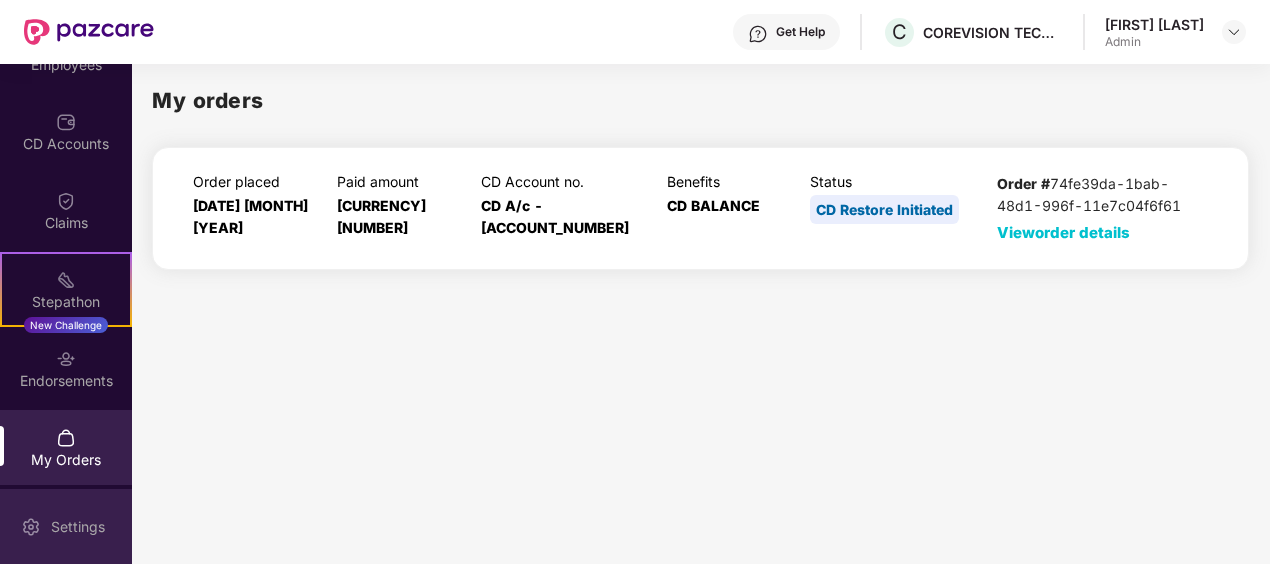 click on "Settings" at bounding box center (78, 527) 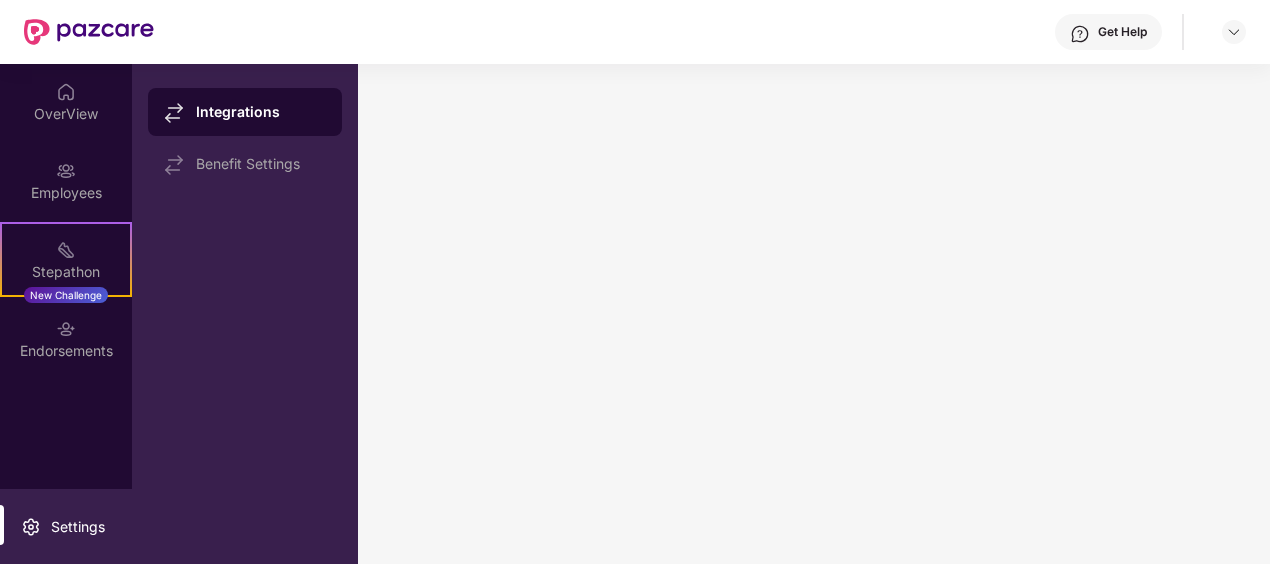 scroll, scrollTop: 0, scrollLeft: 0, axis: both 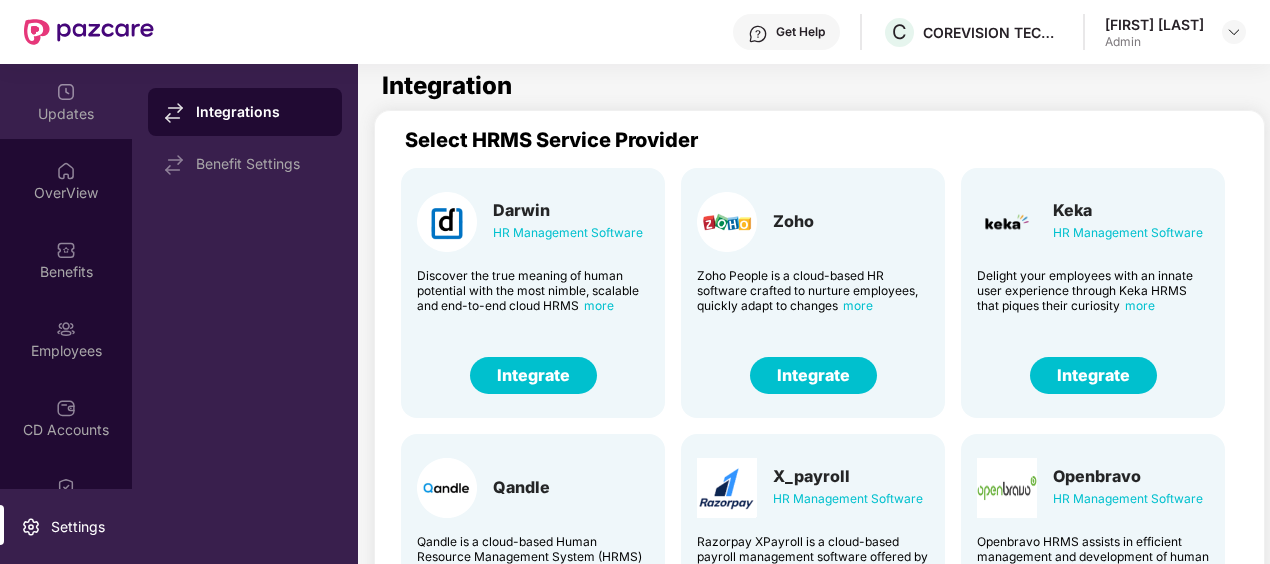 click on "Updates" at bounding box center (66, 114) 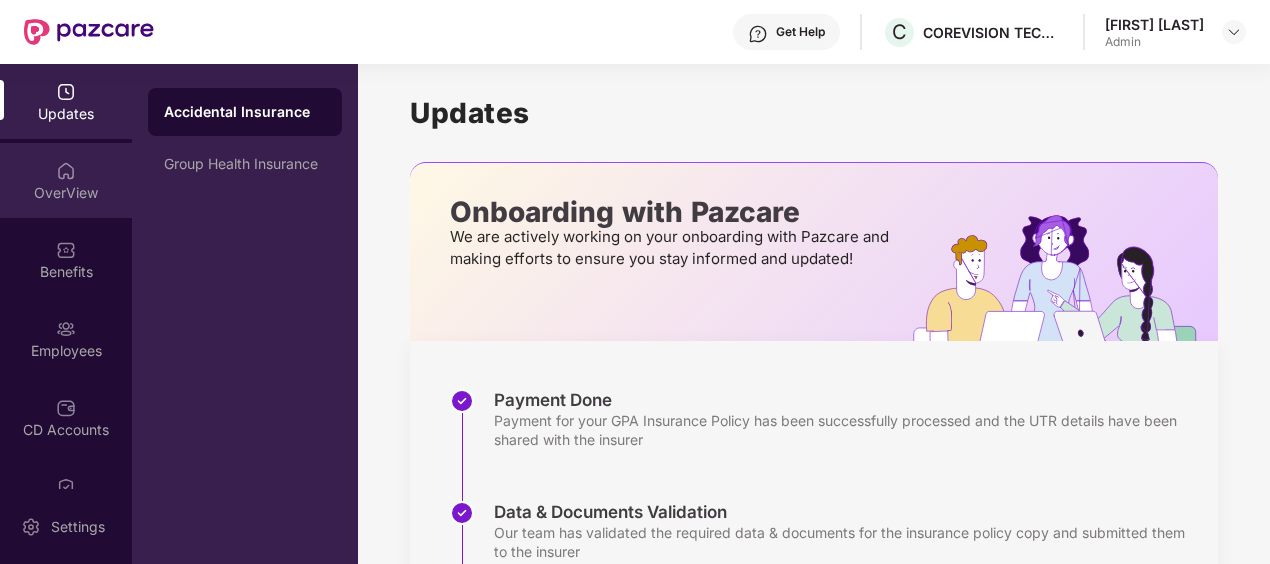click on "OverView" at bounding box center (66, 193) 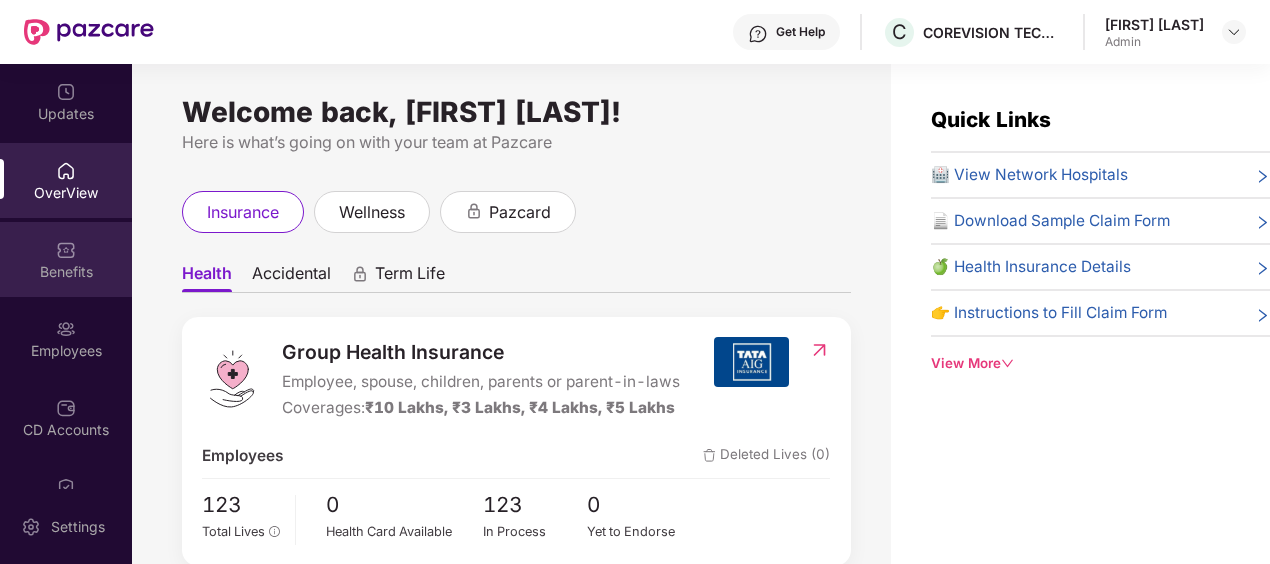 click on "Benefits" at bounding box center [66, 259] 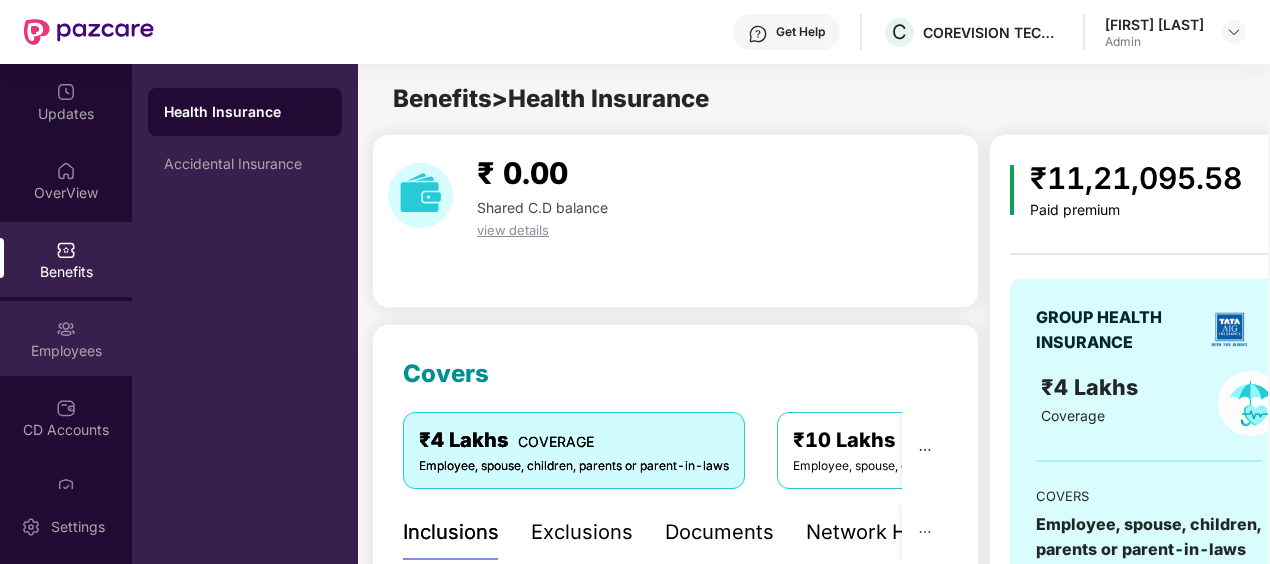 click at bounding box center (66, 329) 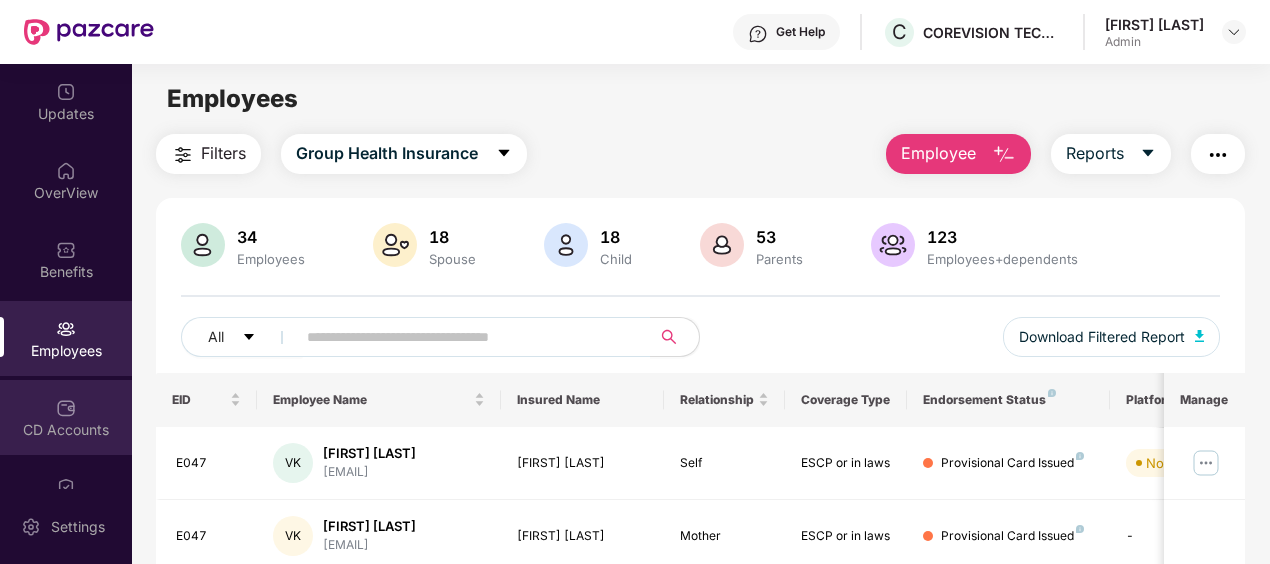 click on "CD Accounts" at bounding box center [66, 430] 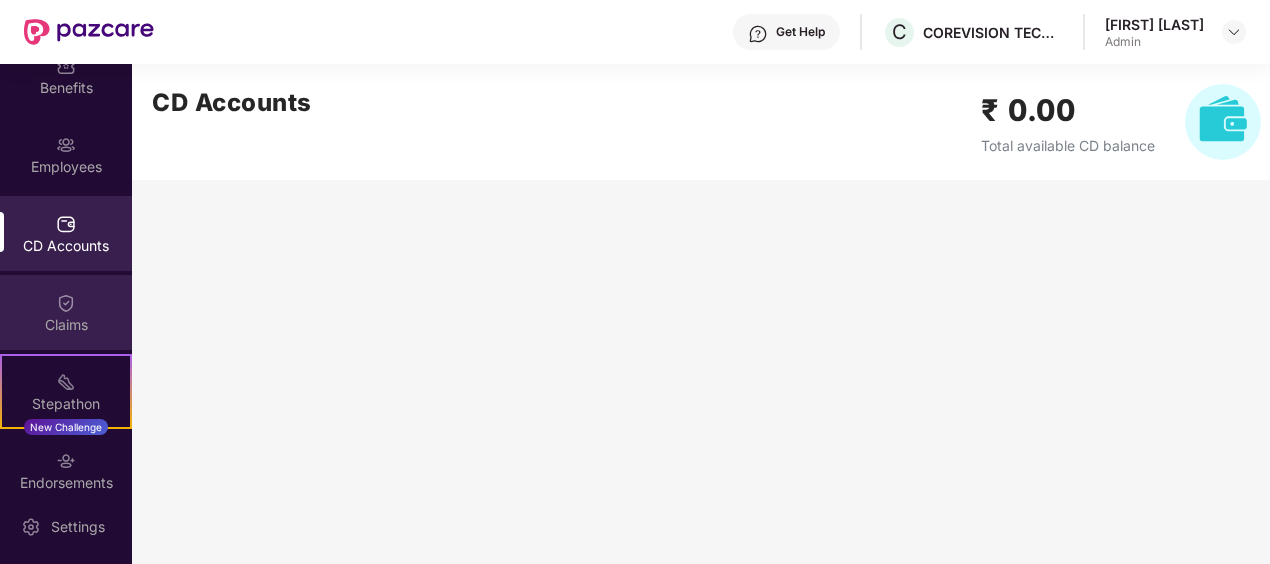 scroll, scrollTop: 200, scrollLeft: 0, axis: vertical 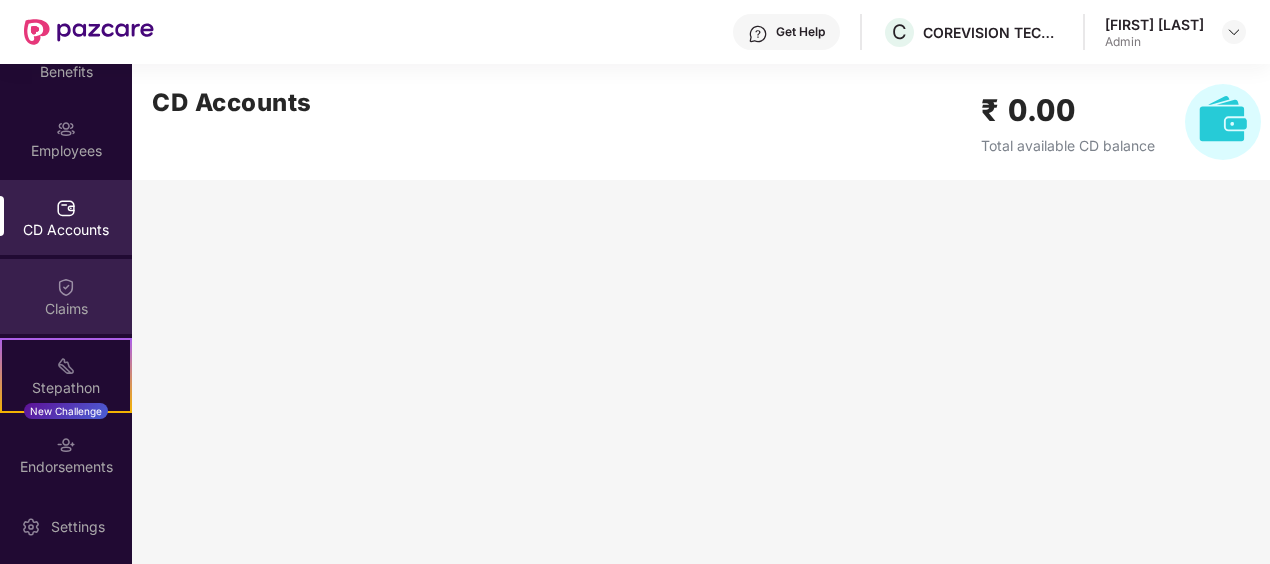 click on "Claims" at bounding box center [66, 309] 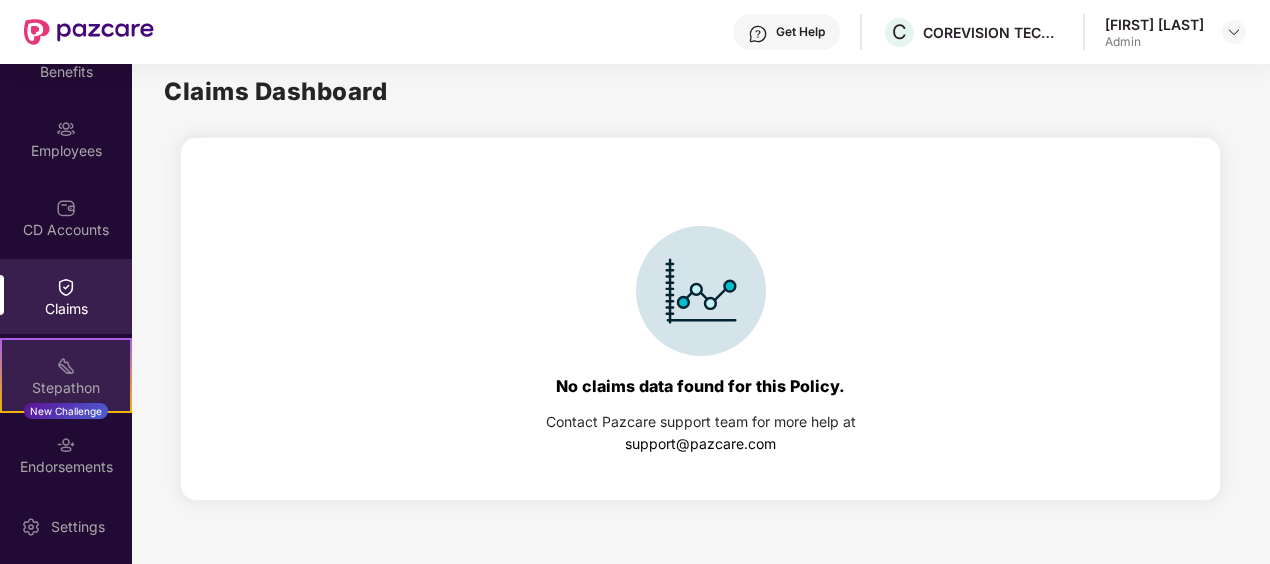 click on "Stepathon" at bounding box center (66, 388) 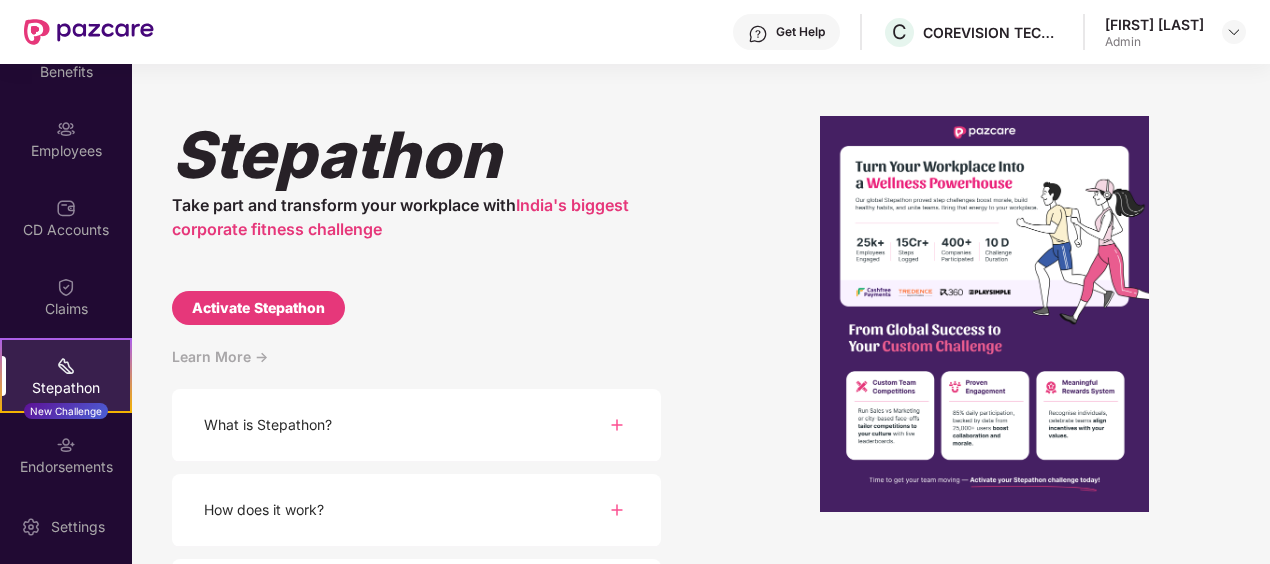 click at bounding box center [617, 425] 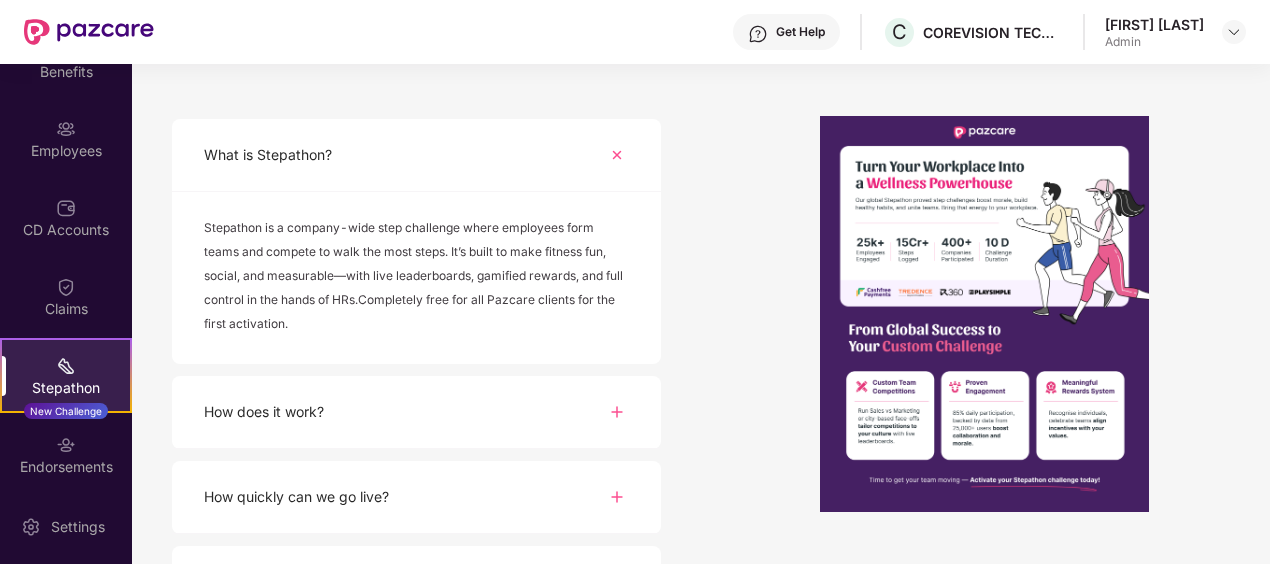 scroll, scrollTop: 300, scrollLeft: 0, axis: vertical 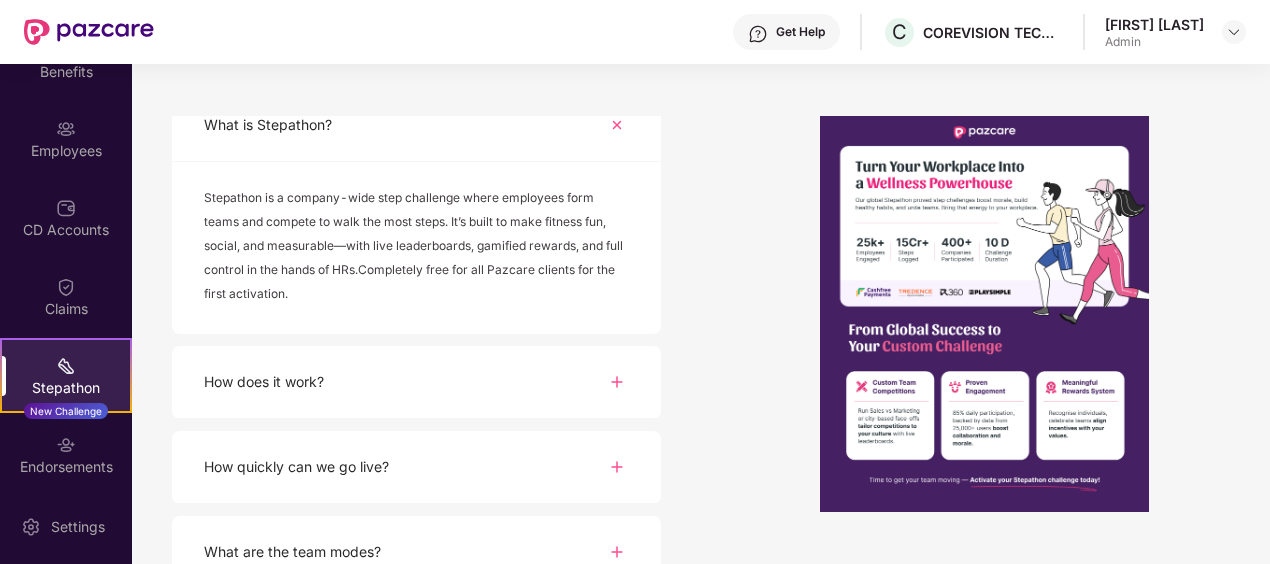 click at bounding box center [617, 382] 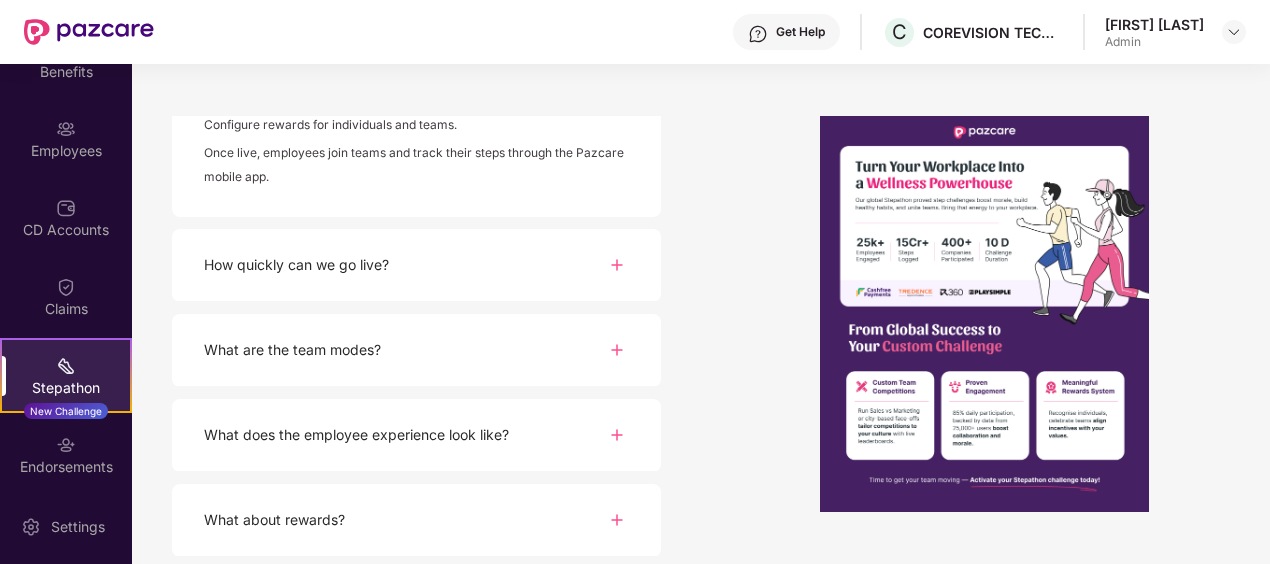 scroll, scrollTop: 741, scrollLeft: 0, axis: vertical 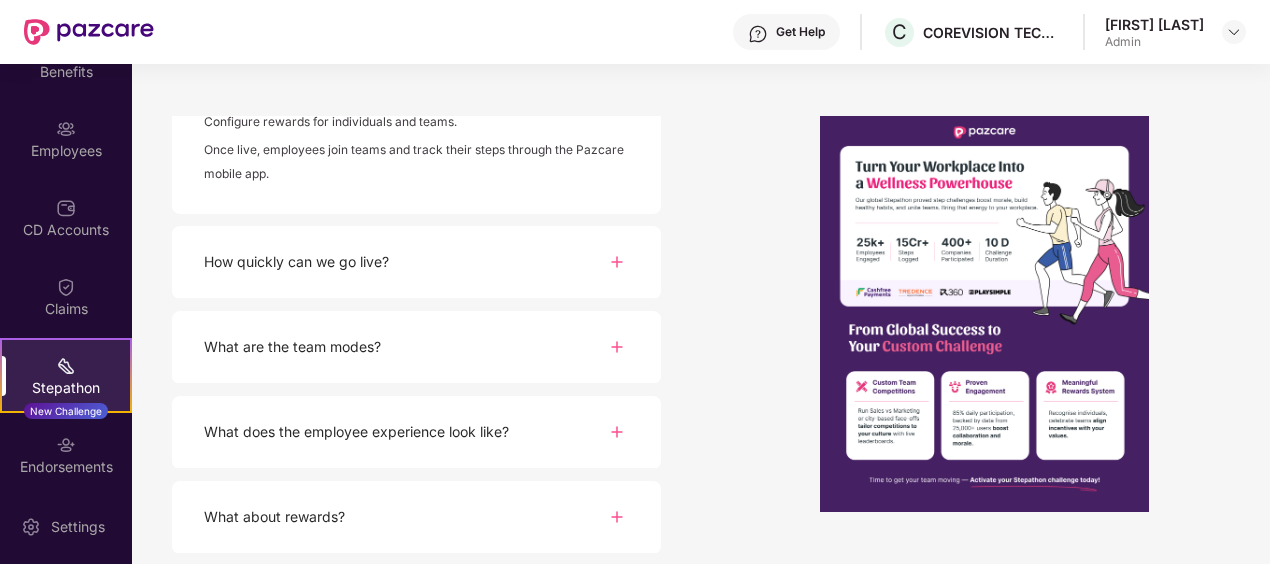 click at bounding box center (617, 262) 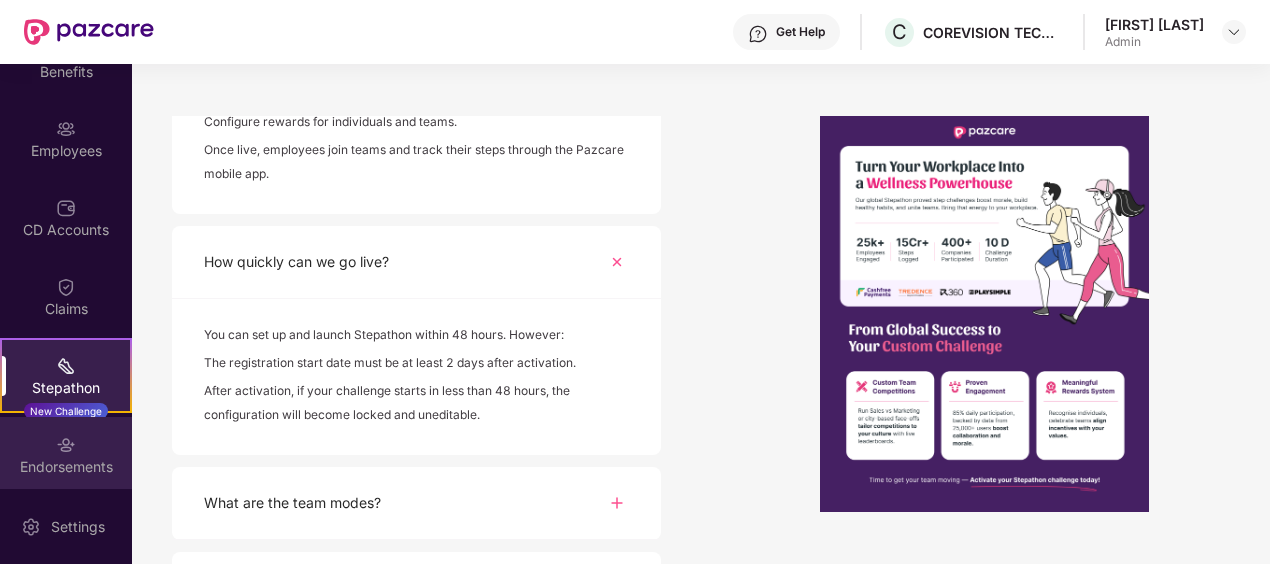 click on "Endorsements" at bounding box center [66, 467] 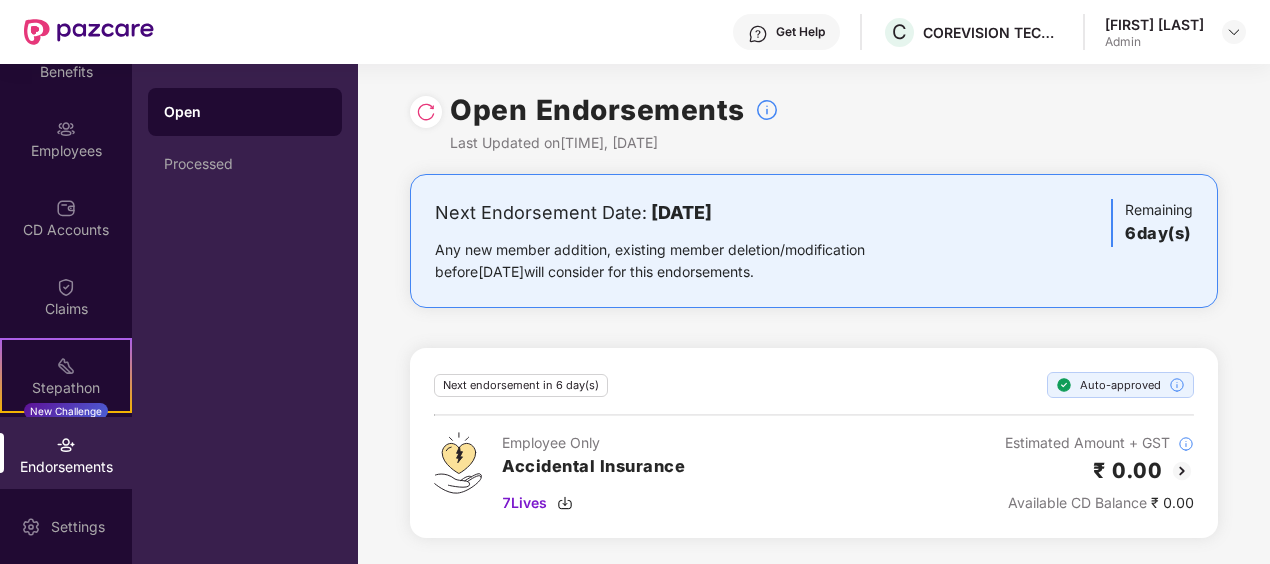 click on "Endorsements" at bounding box center [66, 454] 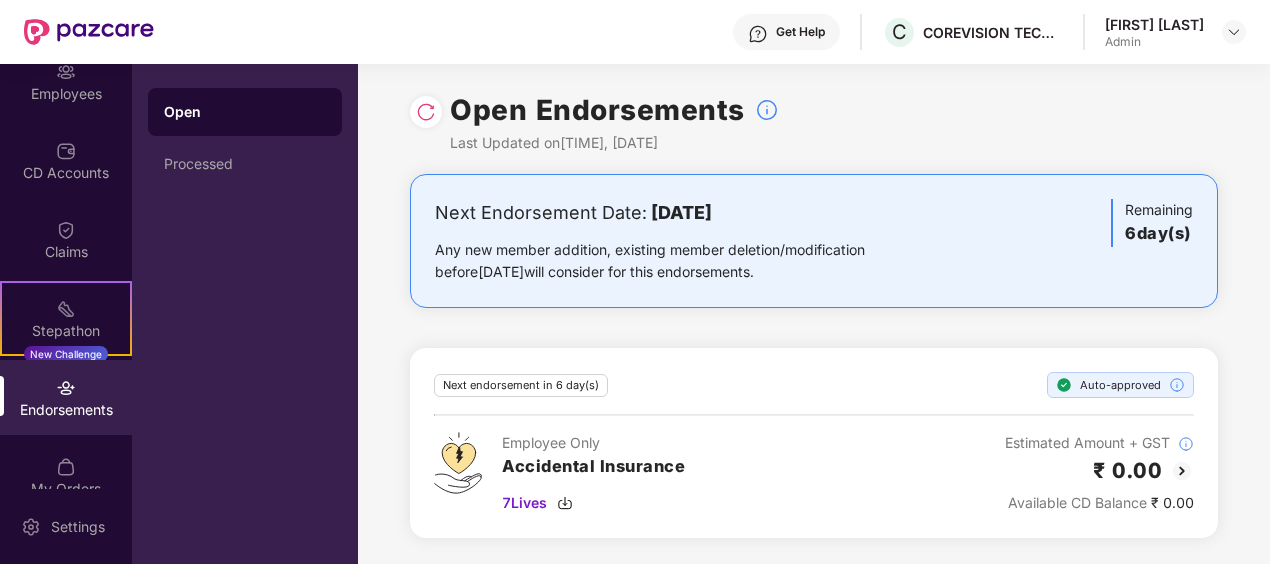 scroll, scrollTop: 286, scrollLeft: 0, axis: vertical 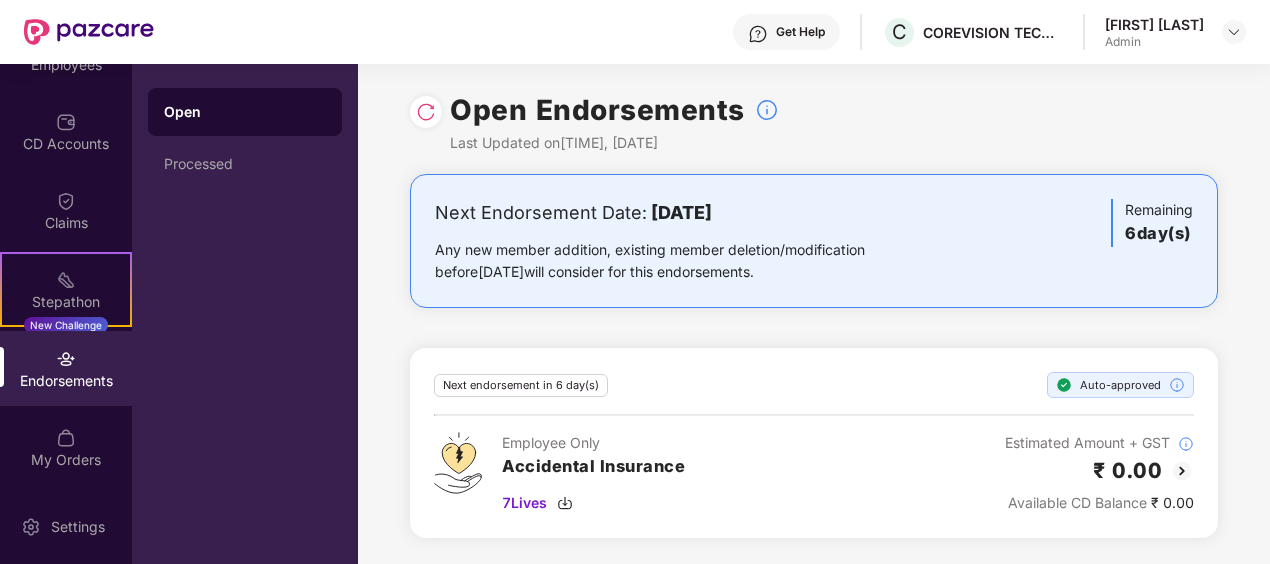 click on "Endorsements" at bounding box center [66, 381] 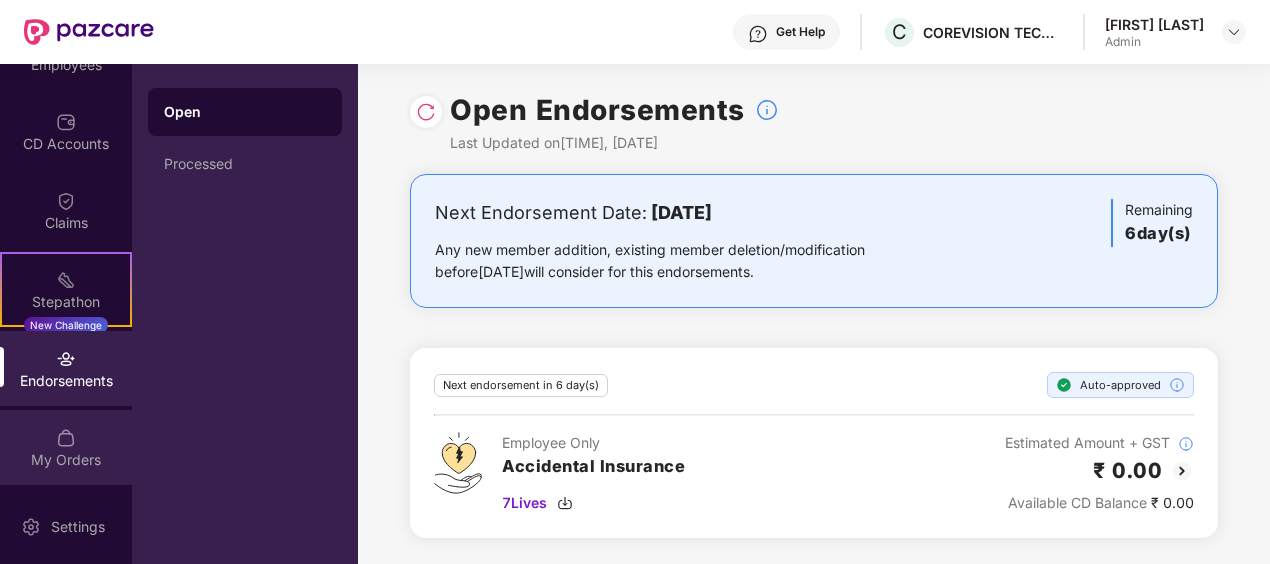 click on "My Orders" at bounding box center [66, 460] 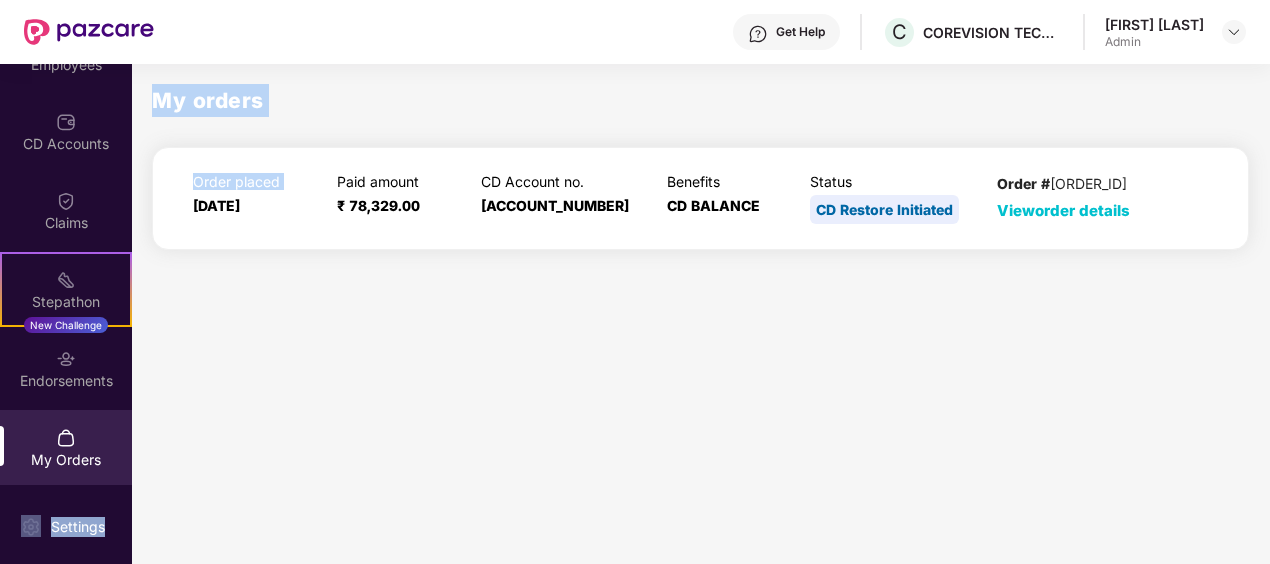 drag, startPoint x: 123, startPoint y: 468, endPoint x: 140, endPoint y: 499, distance: 35.35534 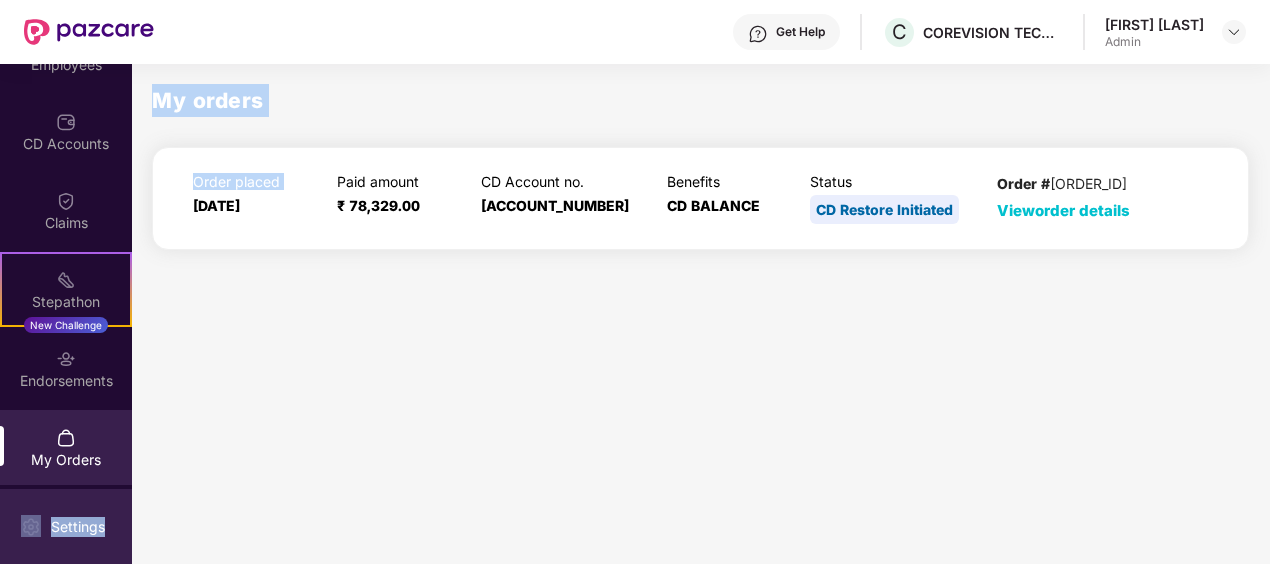 click on "Settings" at bounding box center (78, 527) 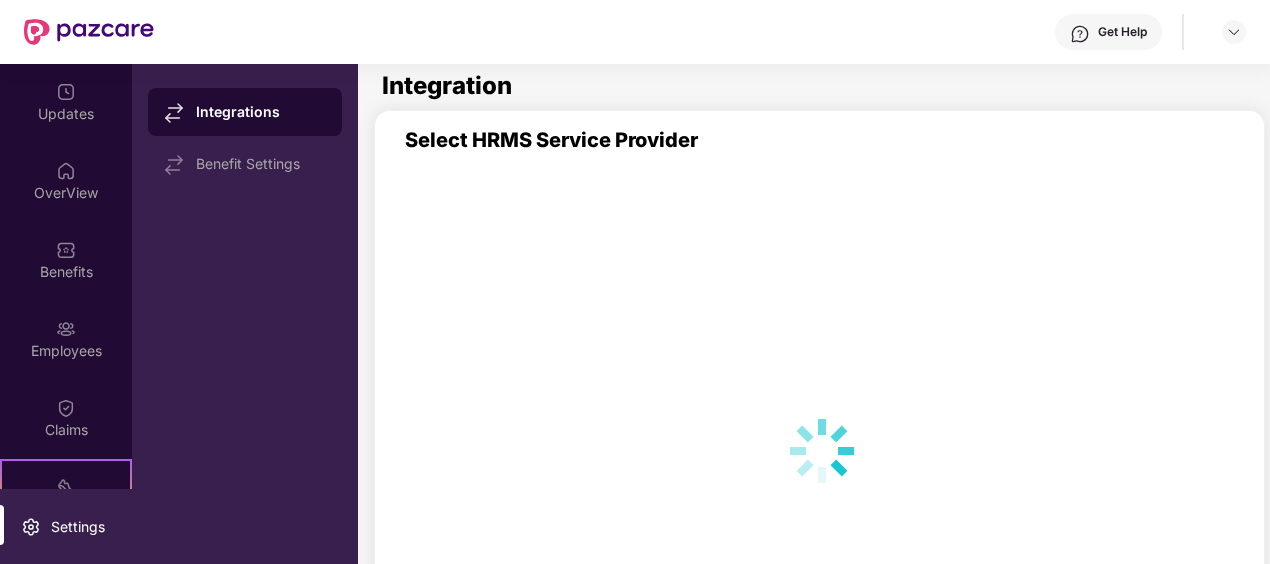 scroll, scrollTop: 0, scrollLeft: 0, axis: both 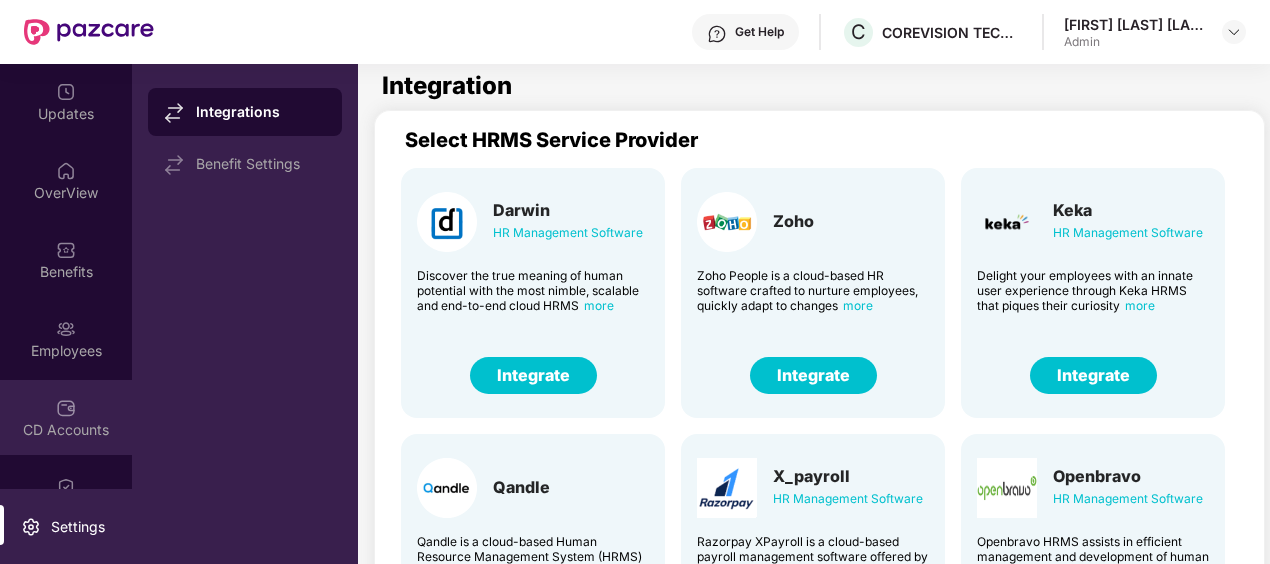 click on "CD Accounts" at bounding box center [66, 417] 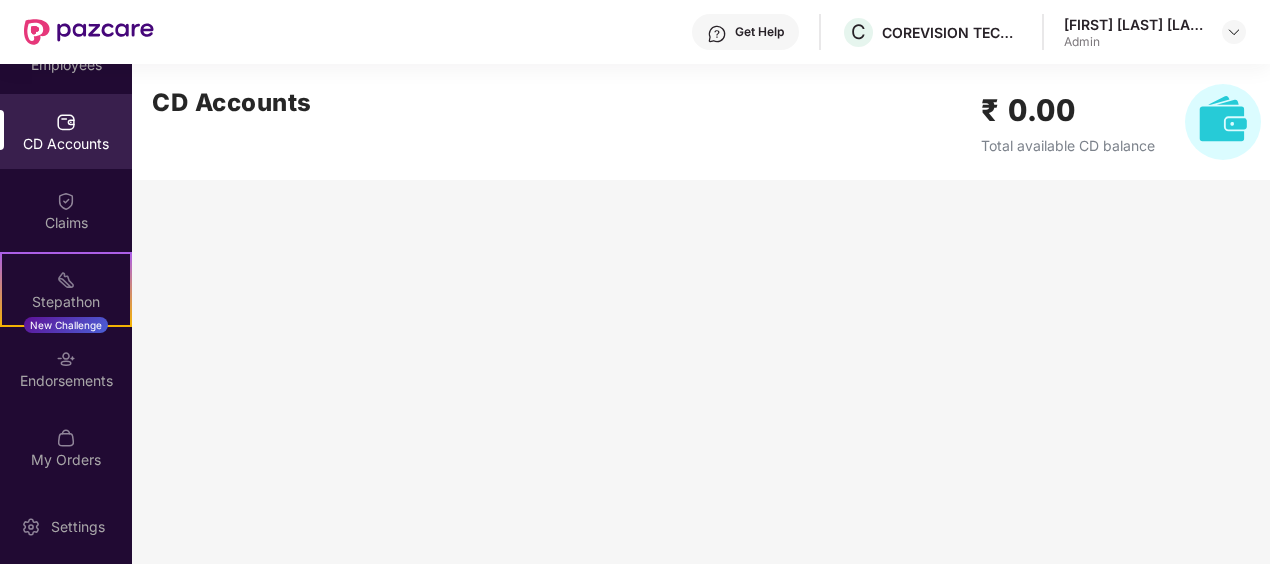 scroll, scrollTop: 100, scrollLeft: 0, axis: vertical 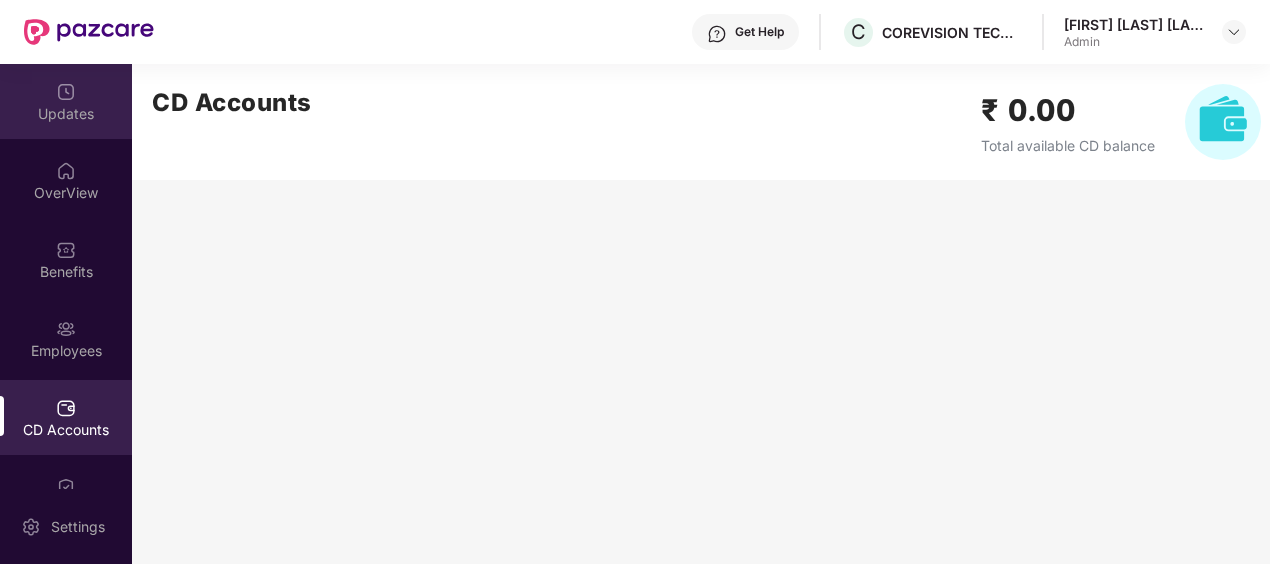 click at bounding box center [66, 92] 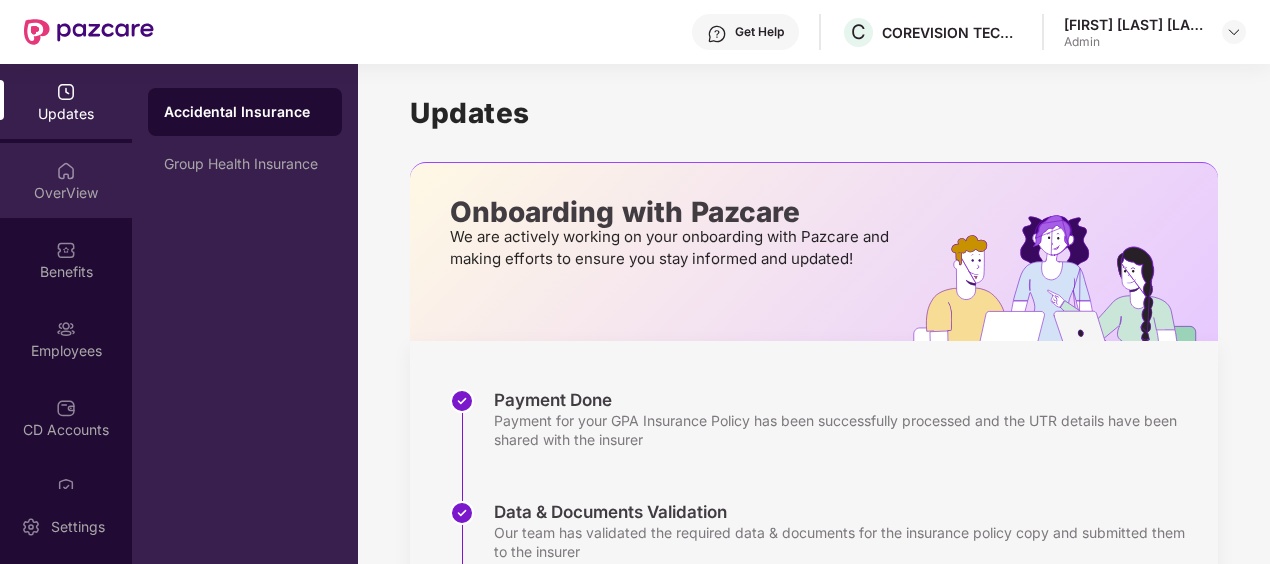 click on "OverView" at bounding box center [66, 193] 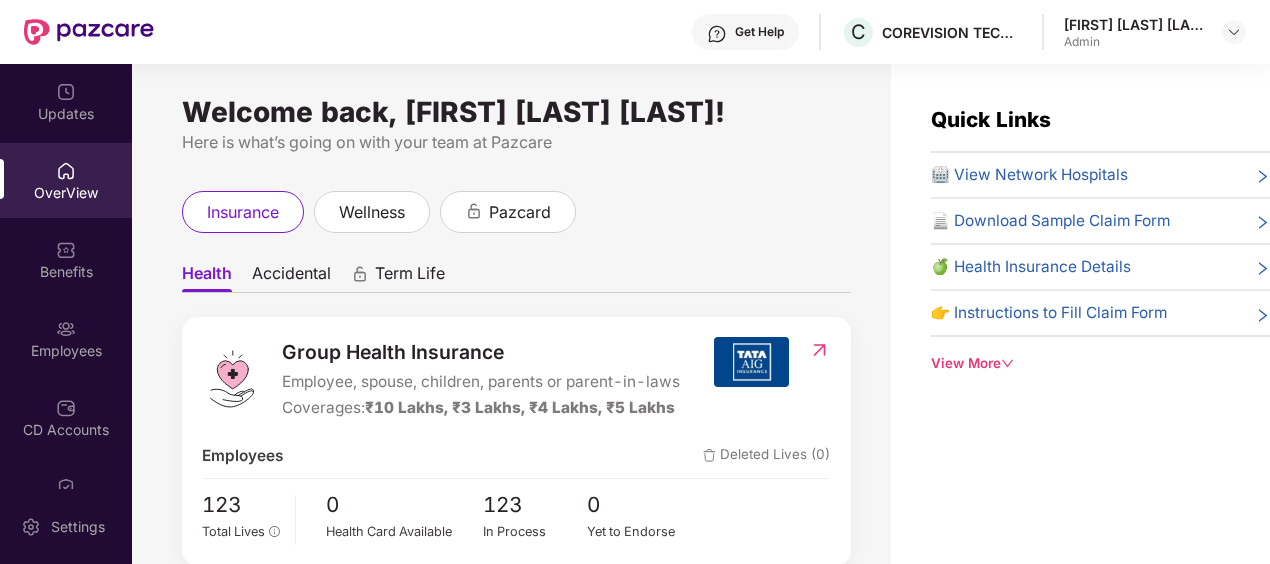 click on "Benefits" at bounding box center [66, 272] 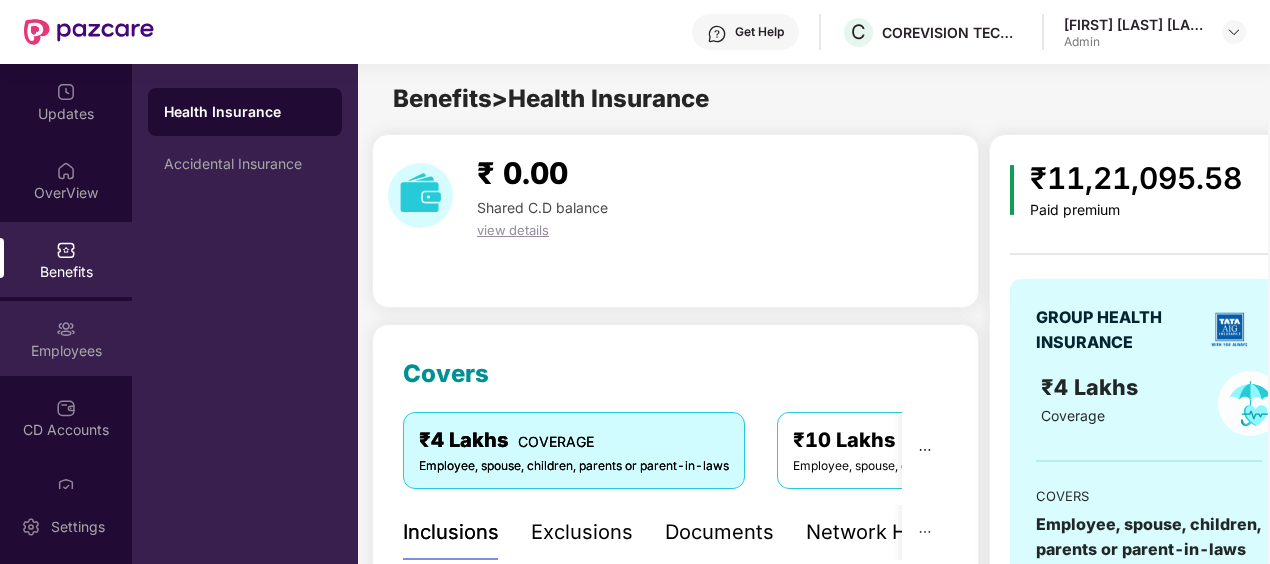click on "Employees" at bounding box center (66, 338) 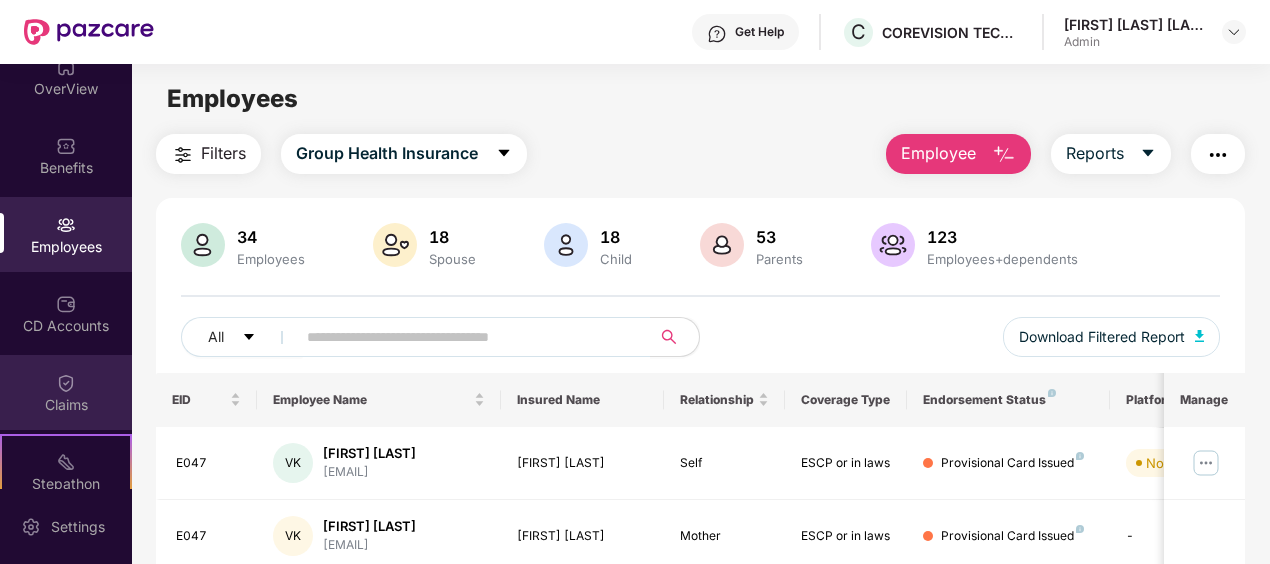 scroll, scrollTop: 200, scrollLeft: 0, axis: vertical 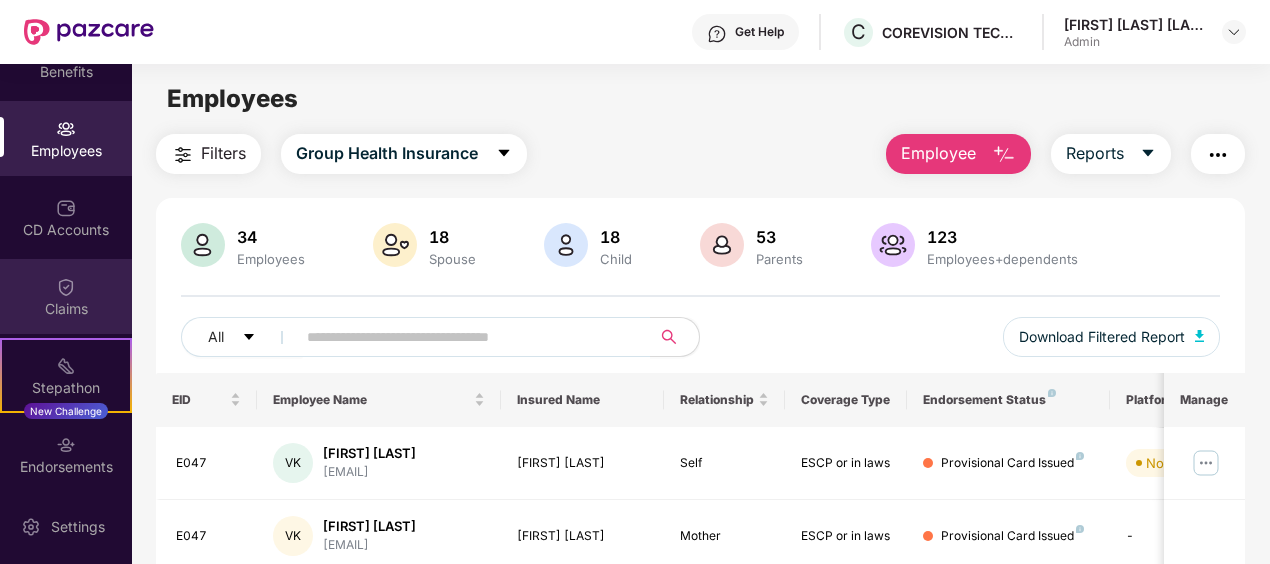 click on "Claims" at bounding box center [66, 296] 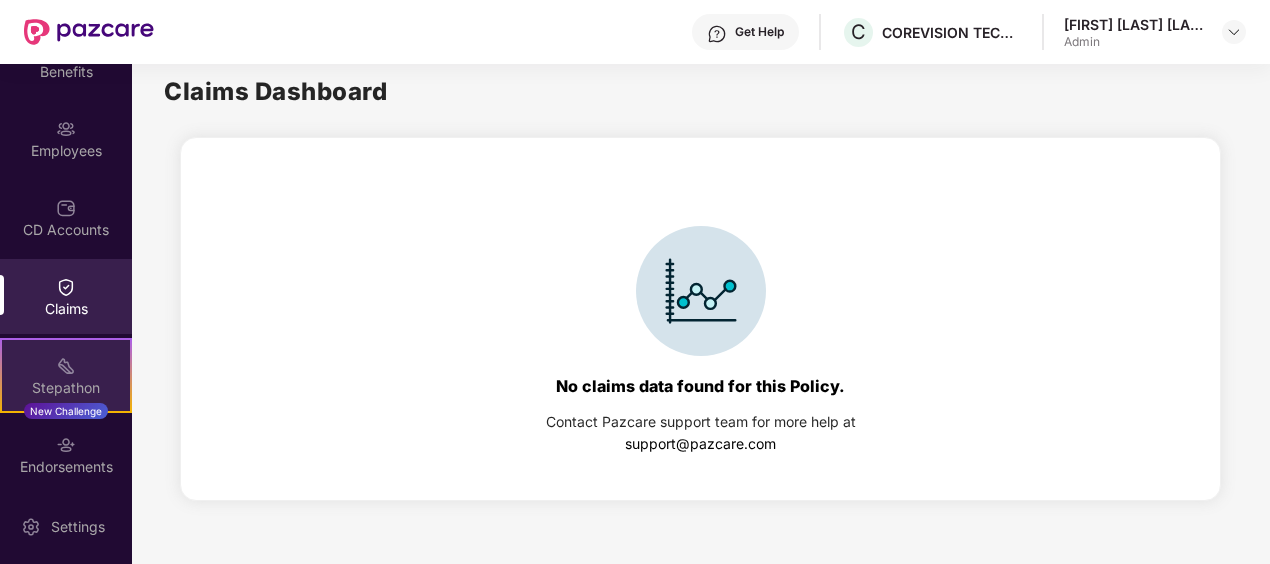 click on "Stepathon New Challenge" at bounding box center (66, 375) 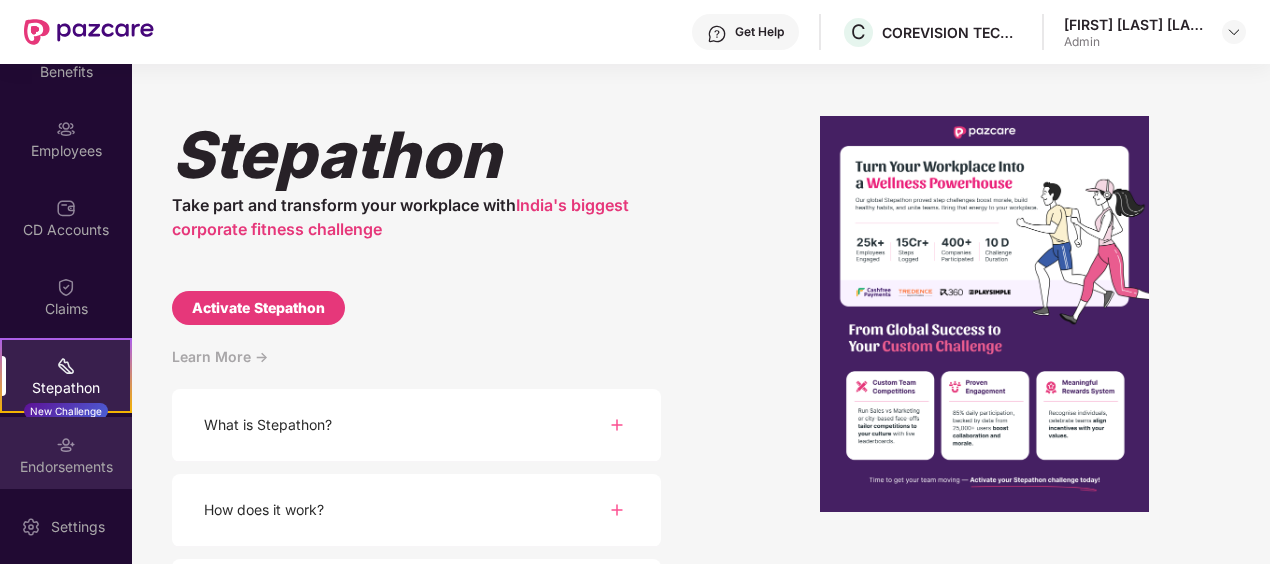 click on "Endorsements" at bounding box center [66, 454] 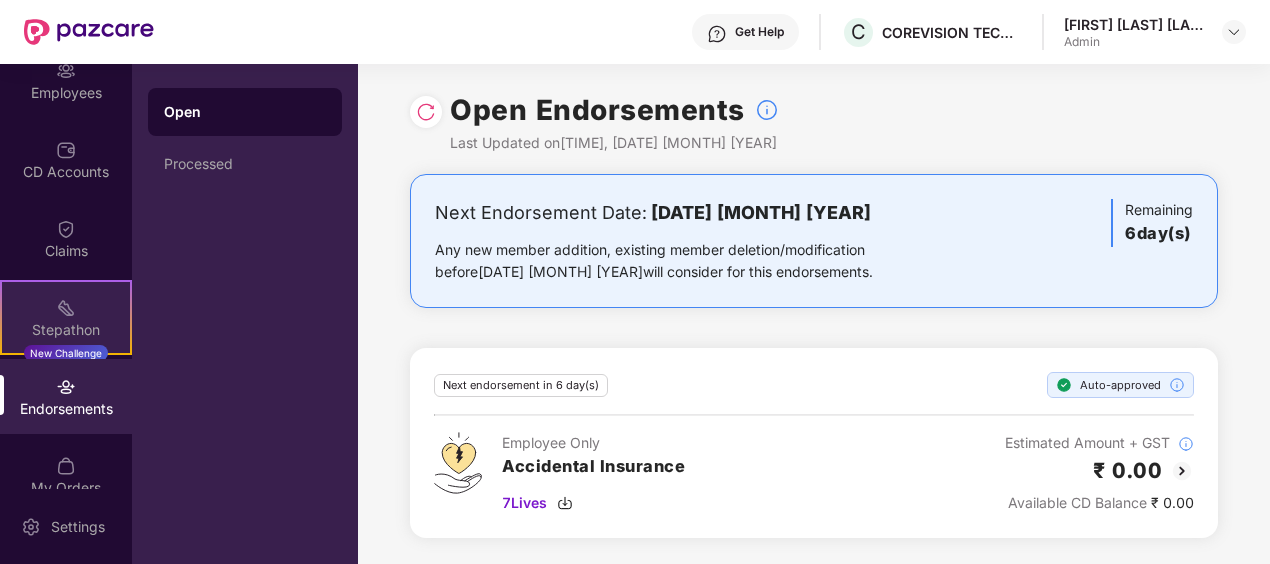 scroll, scrollTop: 286, scrollLeft: 0, axis: vertical 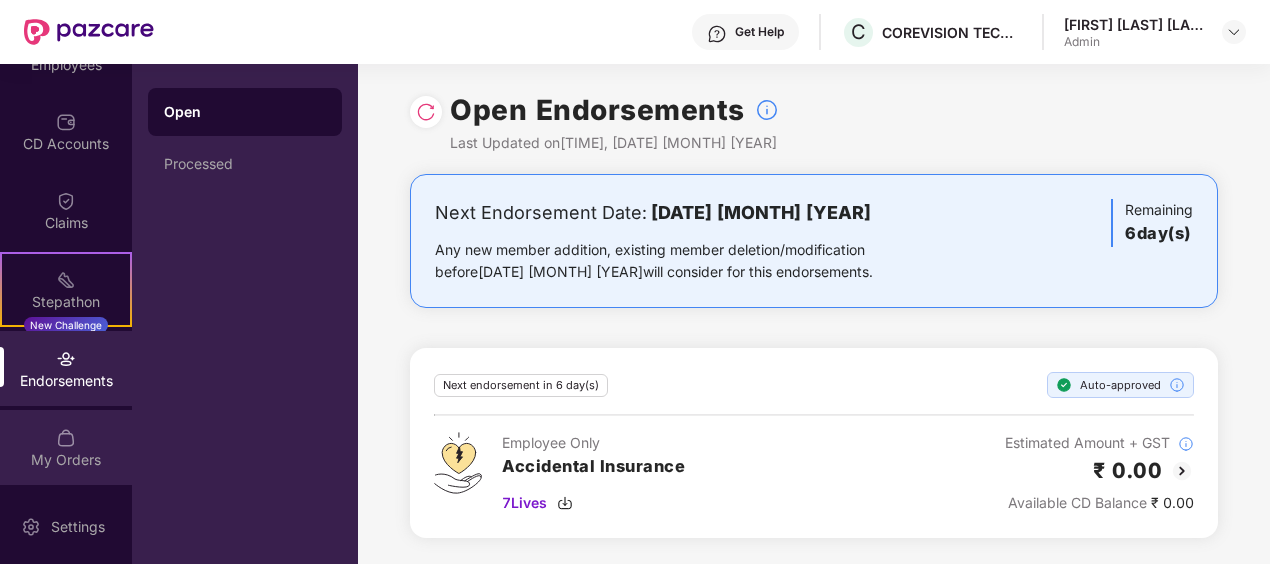 click on "My Orders" at bounding box center (66, 447) 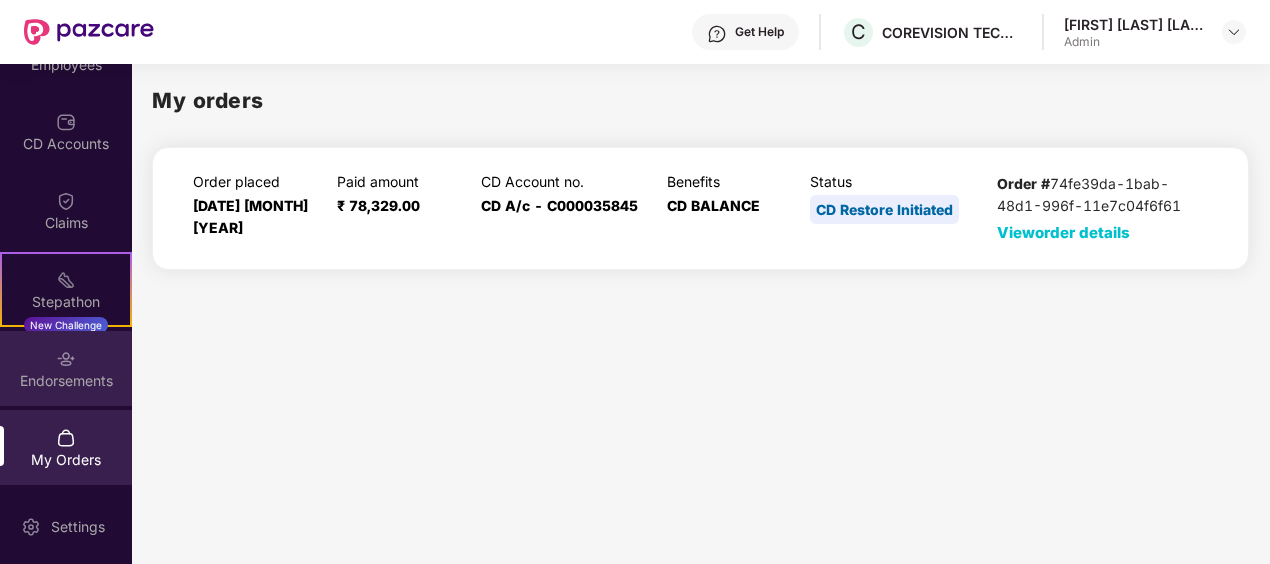 click on "Endorsements" at bounding box center (66, 381) 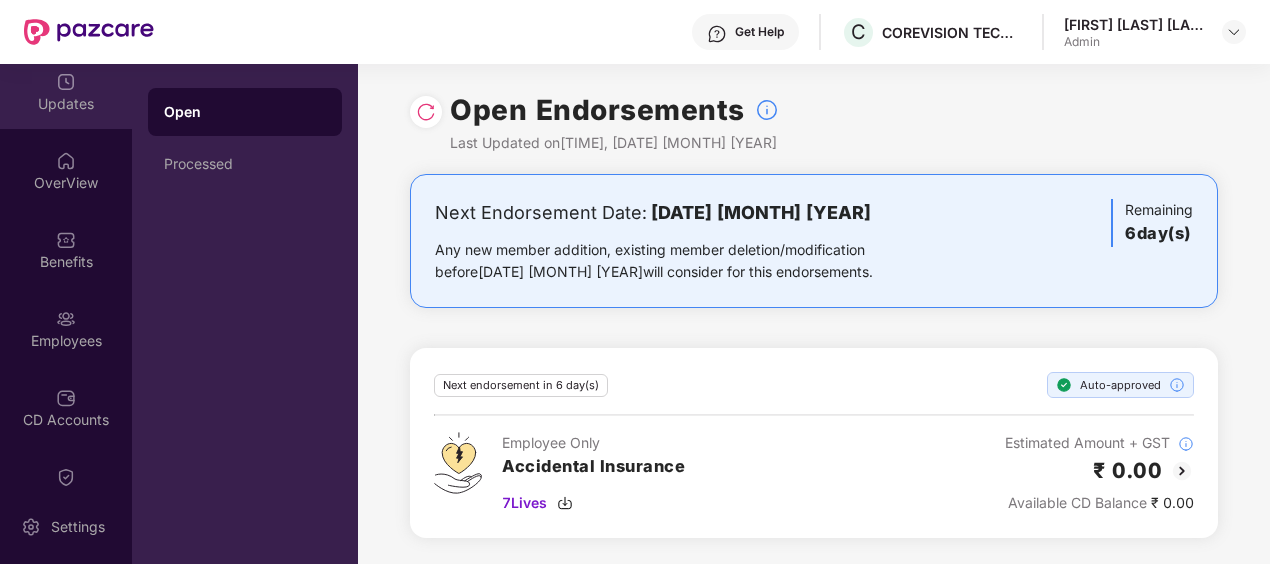 scroll, scrollTop: 0, scrollLeft: 0, axis: both 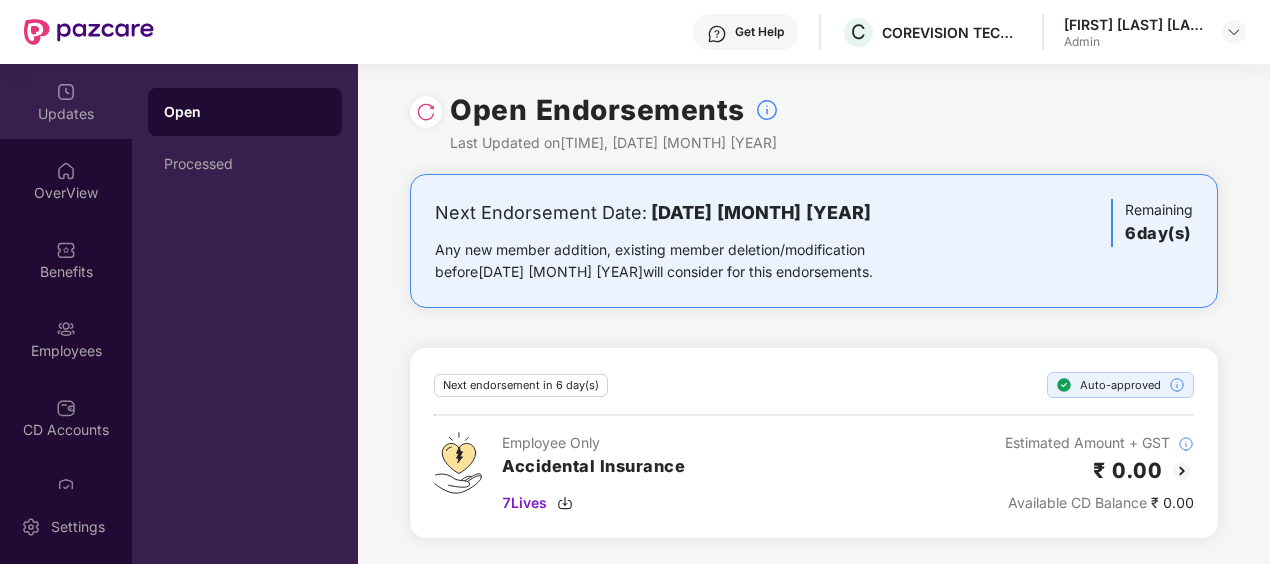 click on "Updates" at bounding box center (66, 101) 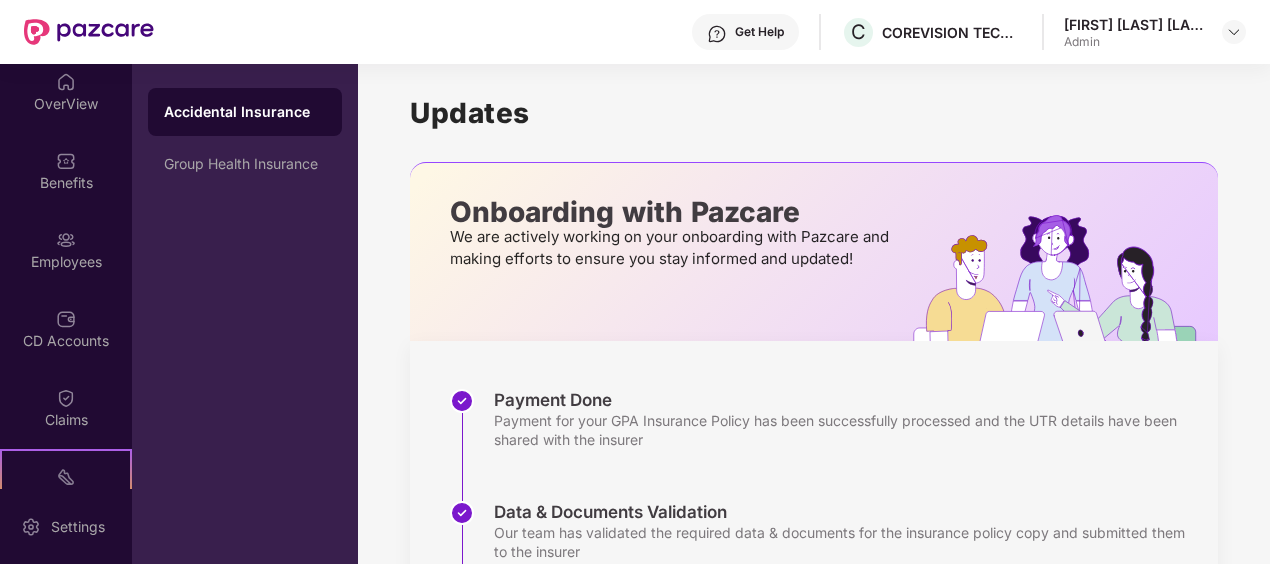 scroll, scrollTop: 100, scrollLeft: 0, axis: vertical 